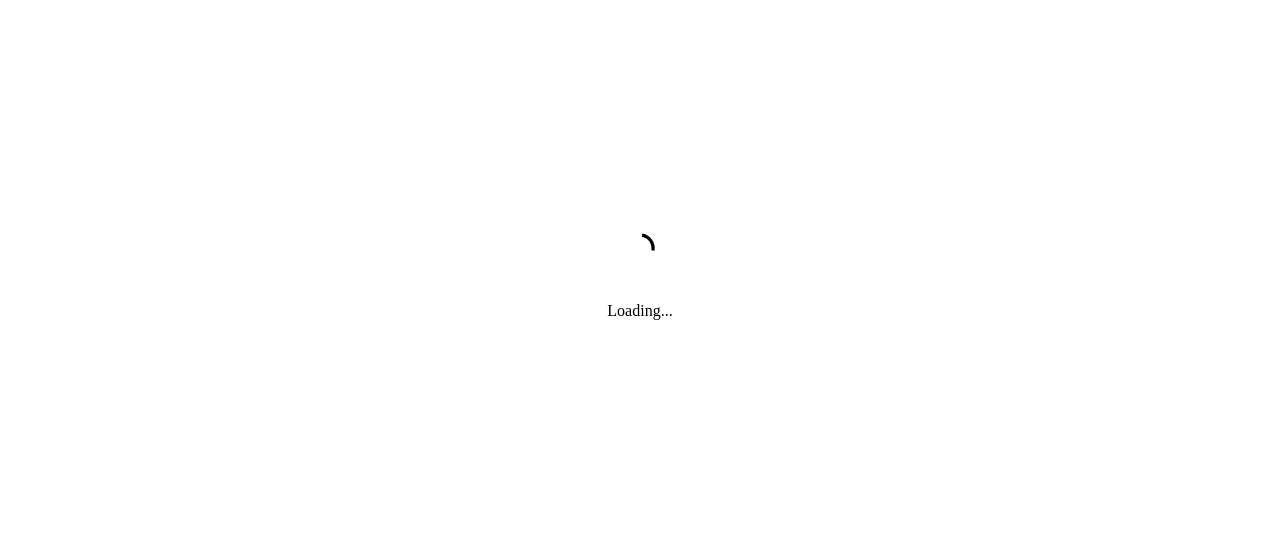 scroll, scrollTop: 0, scrollLeft: 0, axis: both 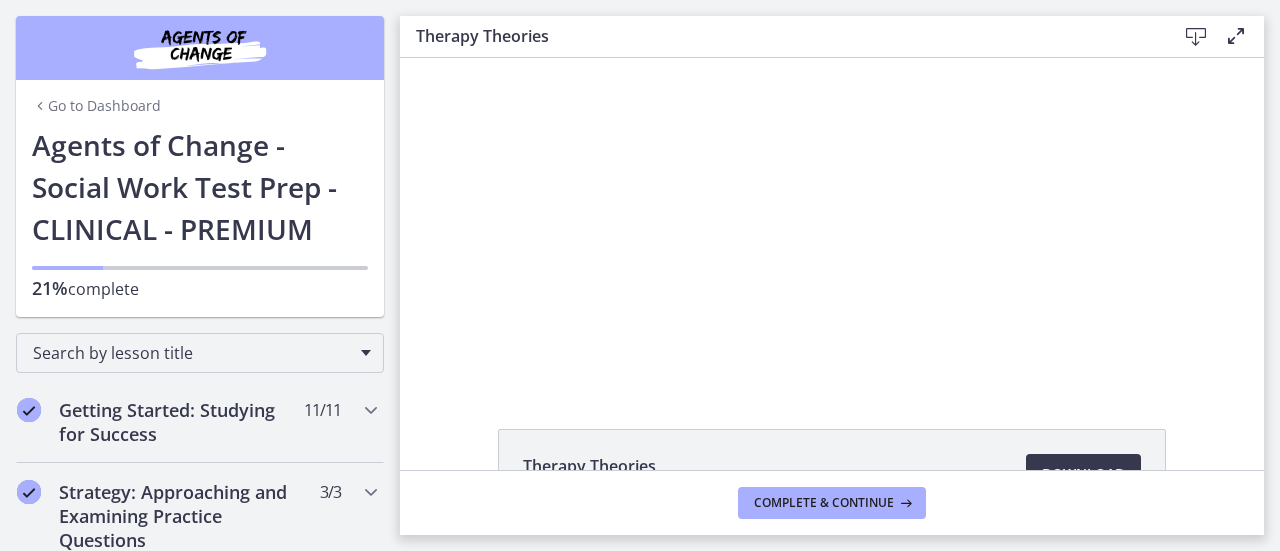 click at bounding box center [832, 220] 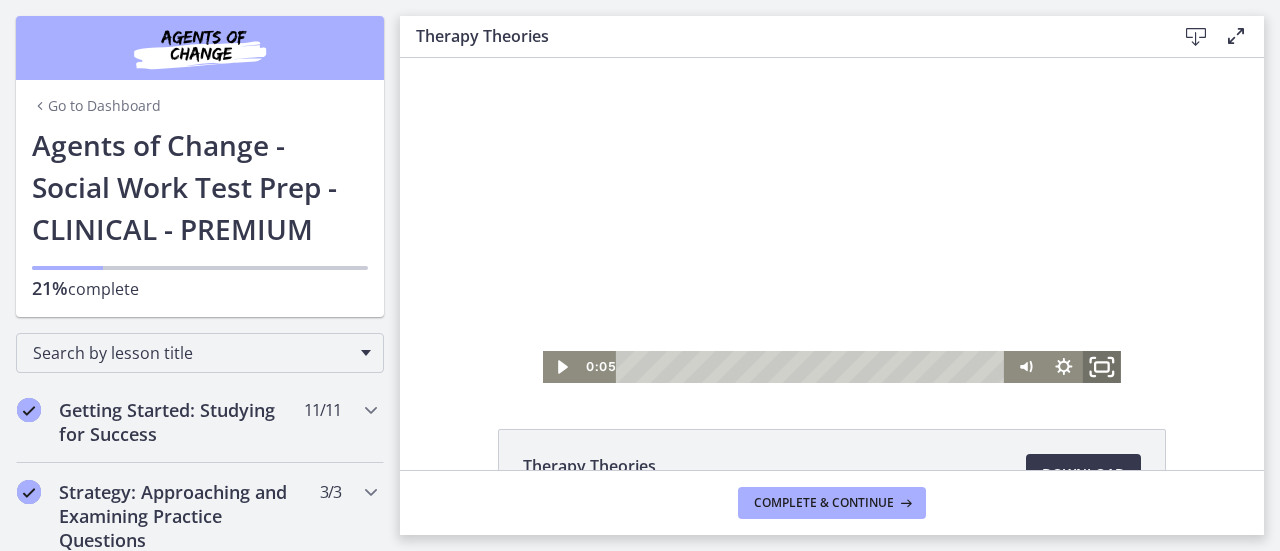 click 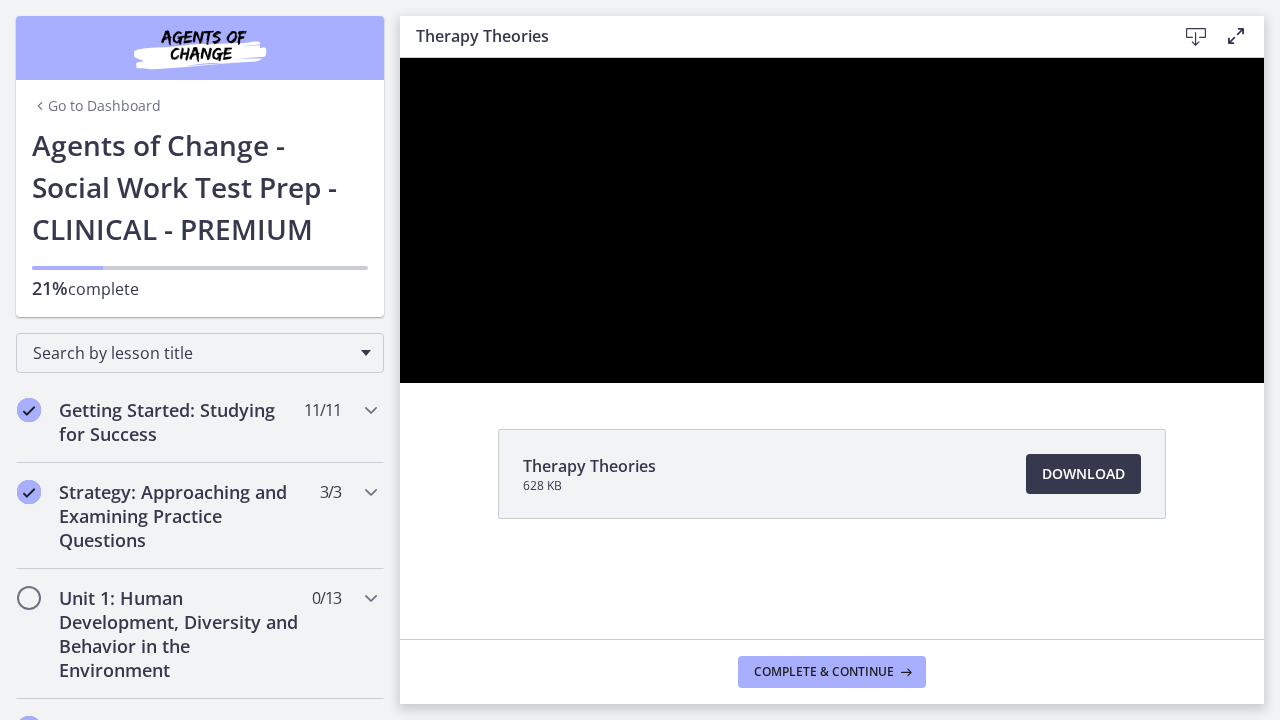 click at bounding box center [832, 220] 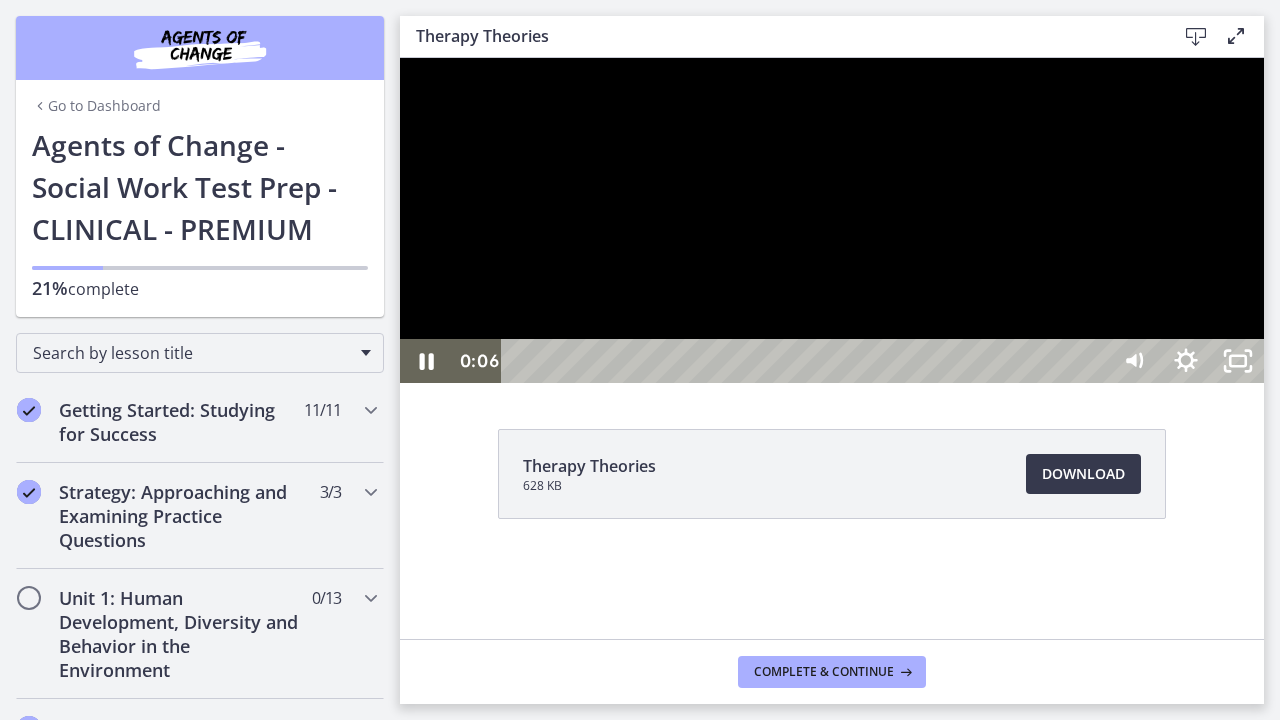 click at bounding box center [832, 220] 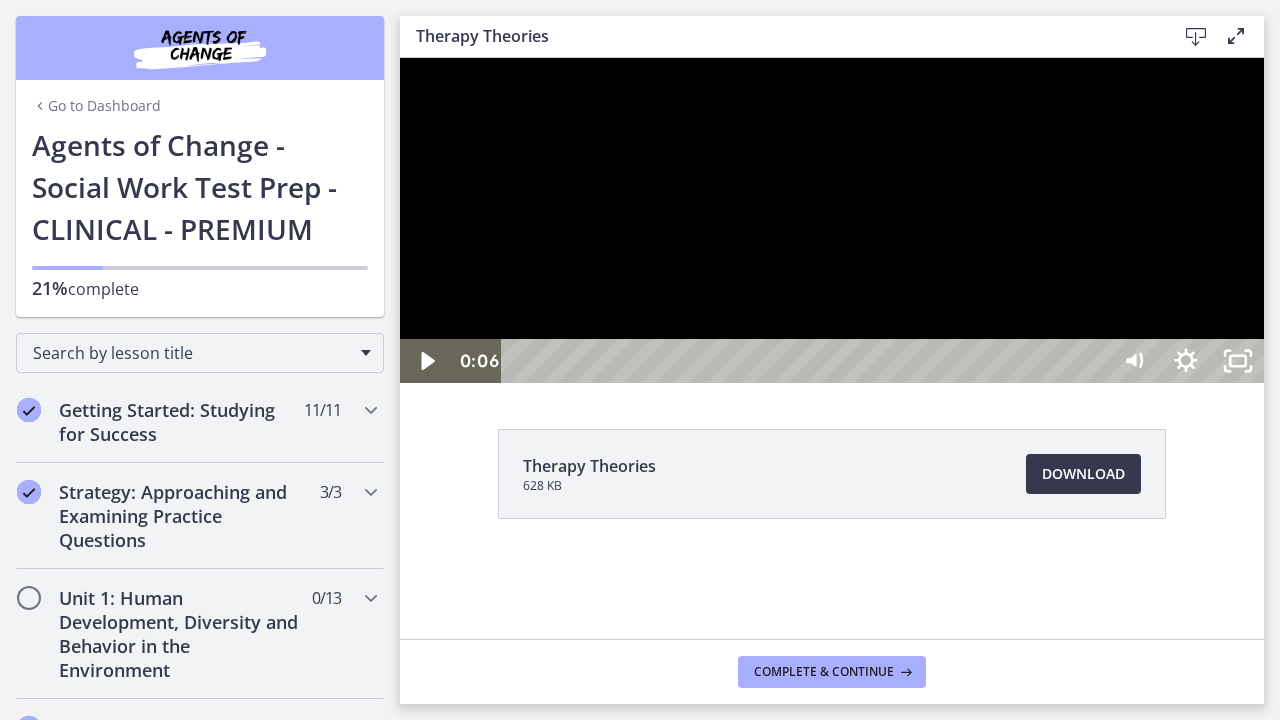 type 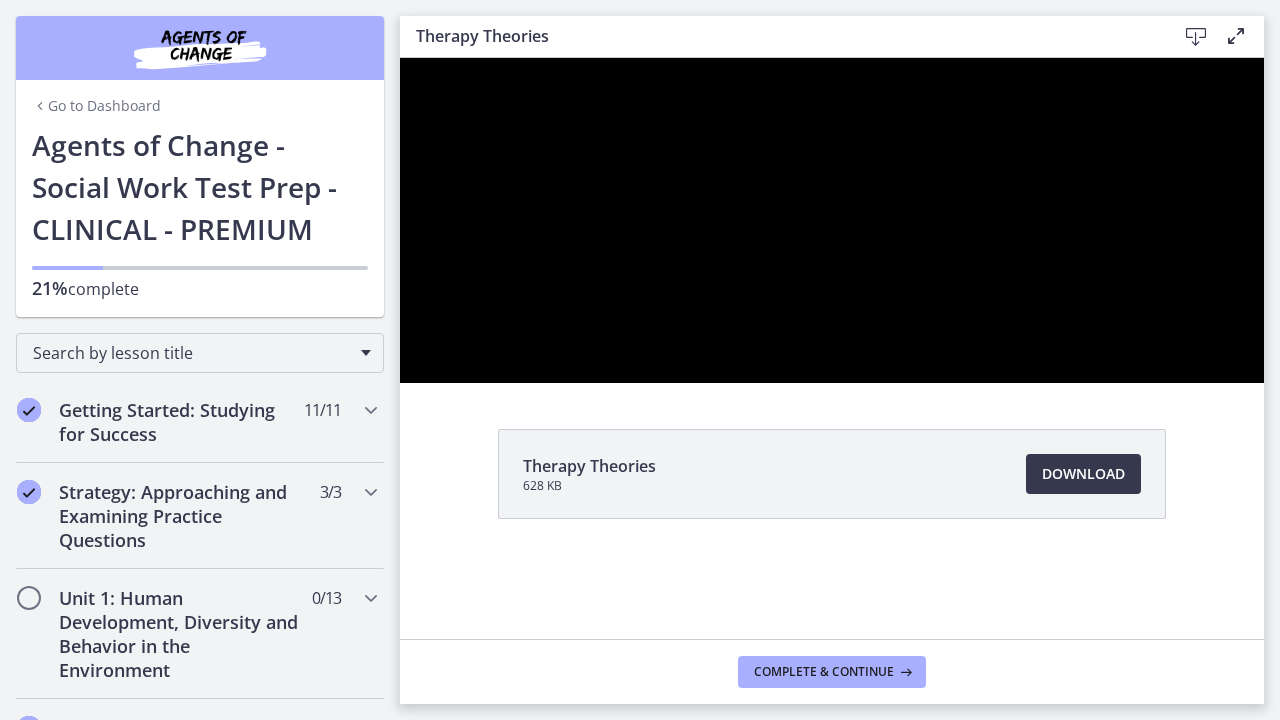 click at bounding box center (400, 58) 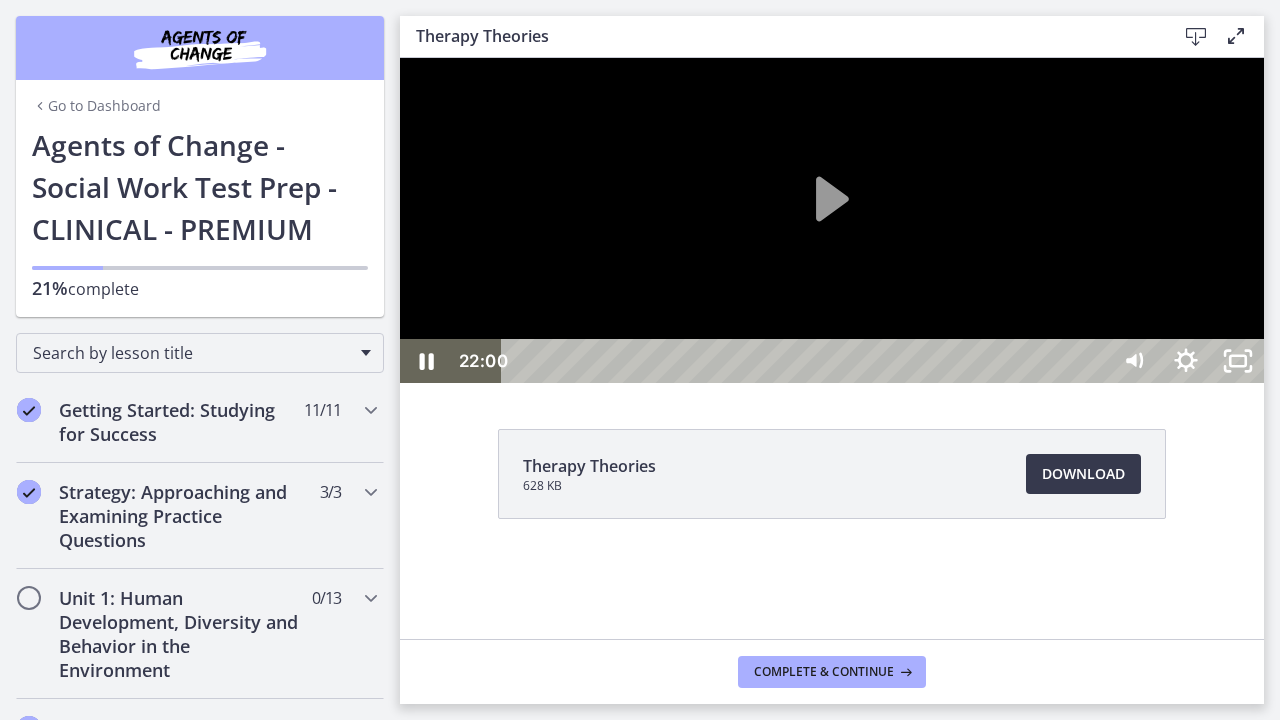 click at bounding box center [832, 220] 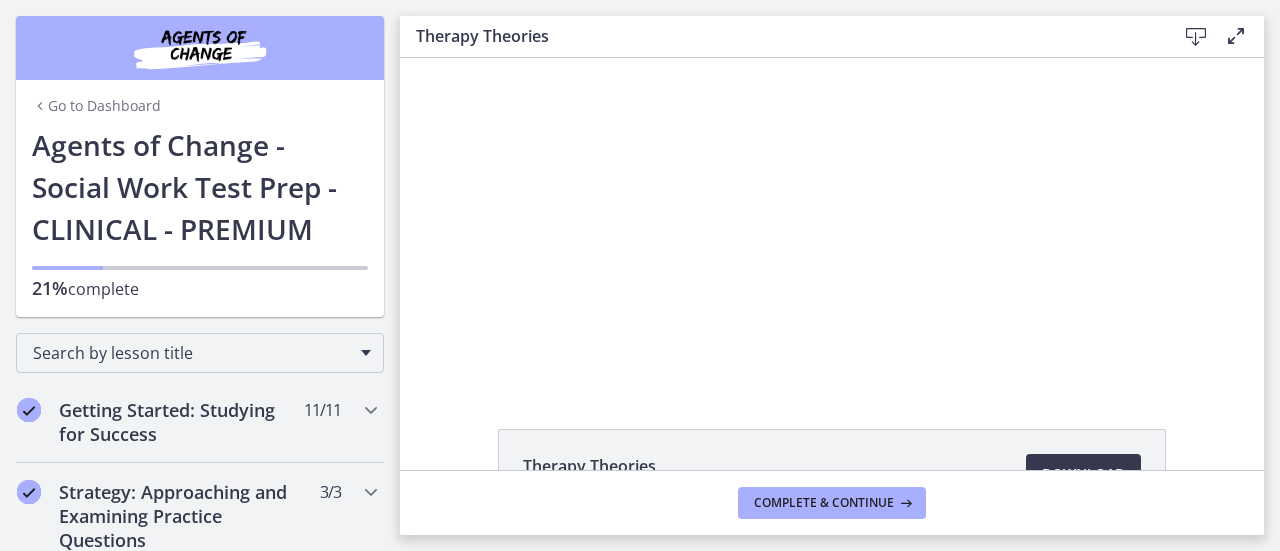 click at bounding box center [400, 58] 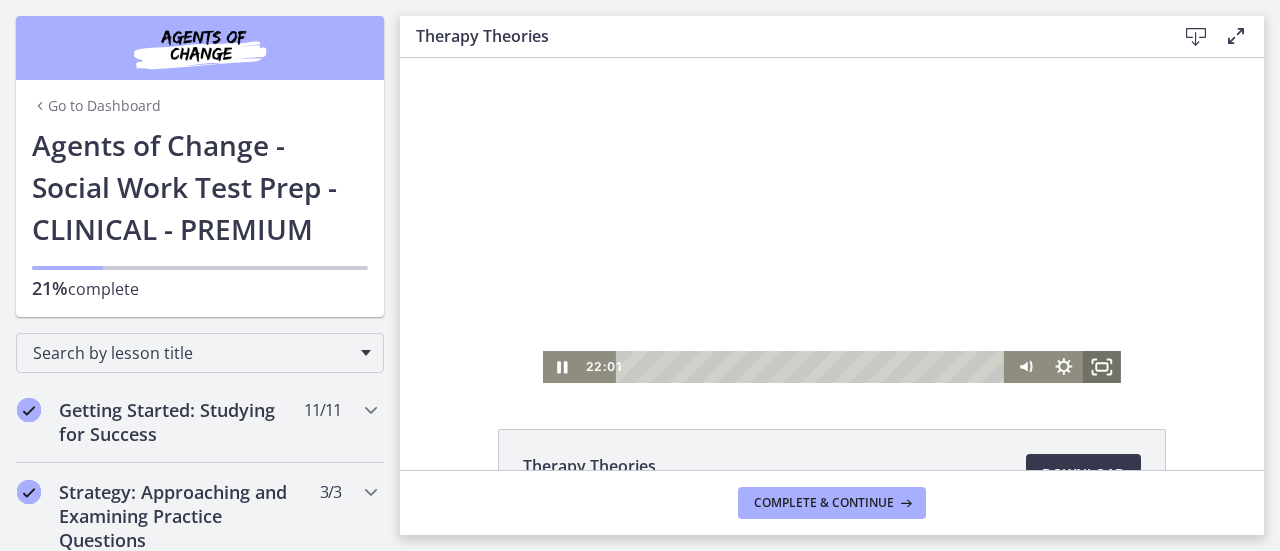 click 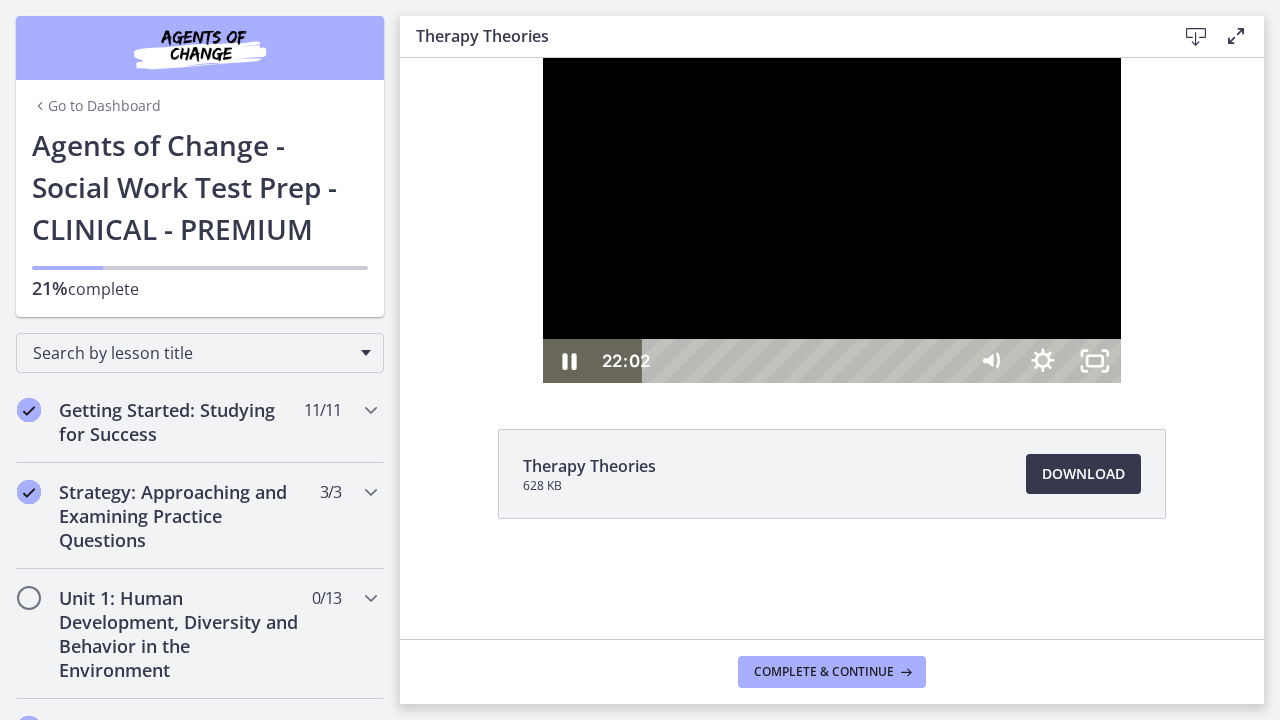 type 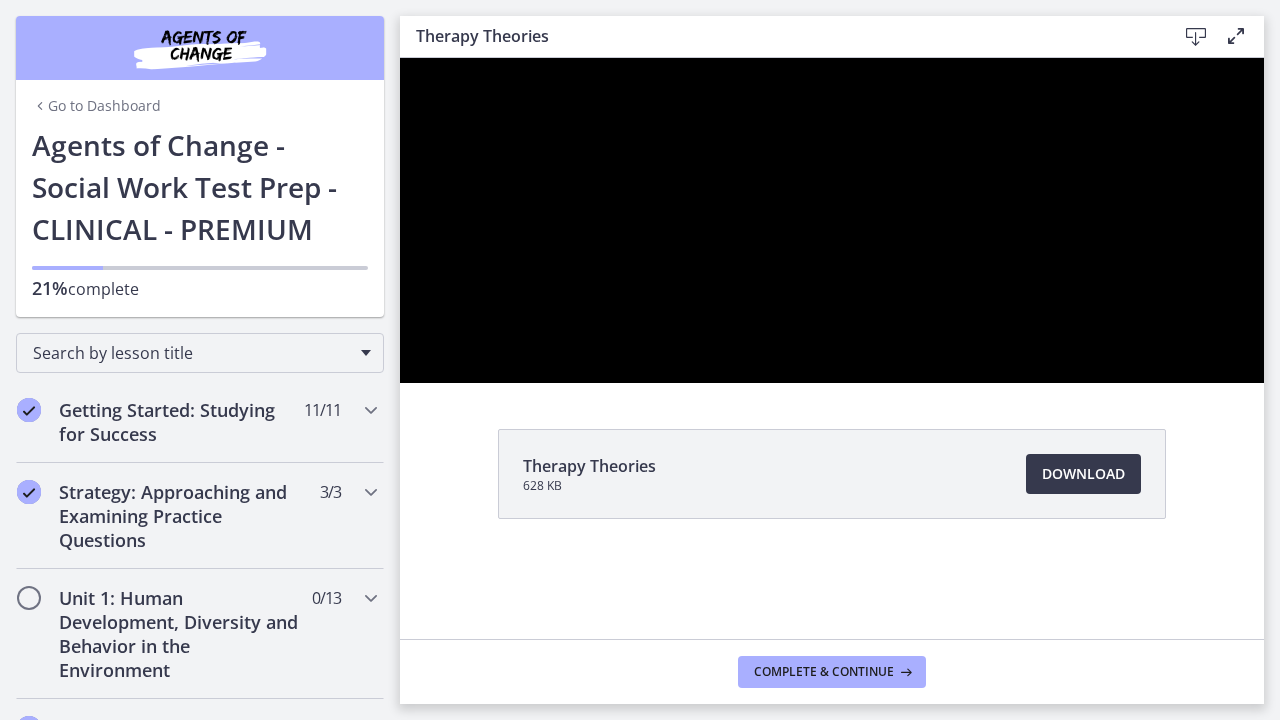 click at bounding box center [832, 220] 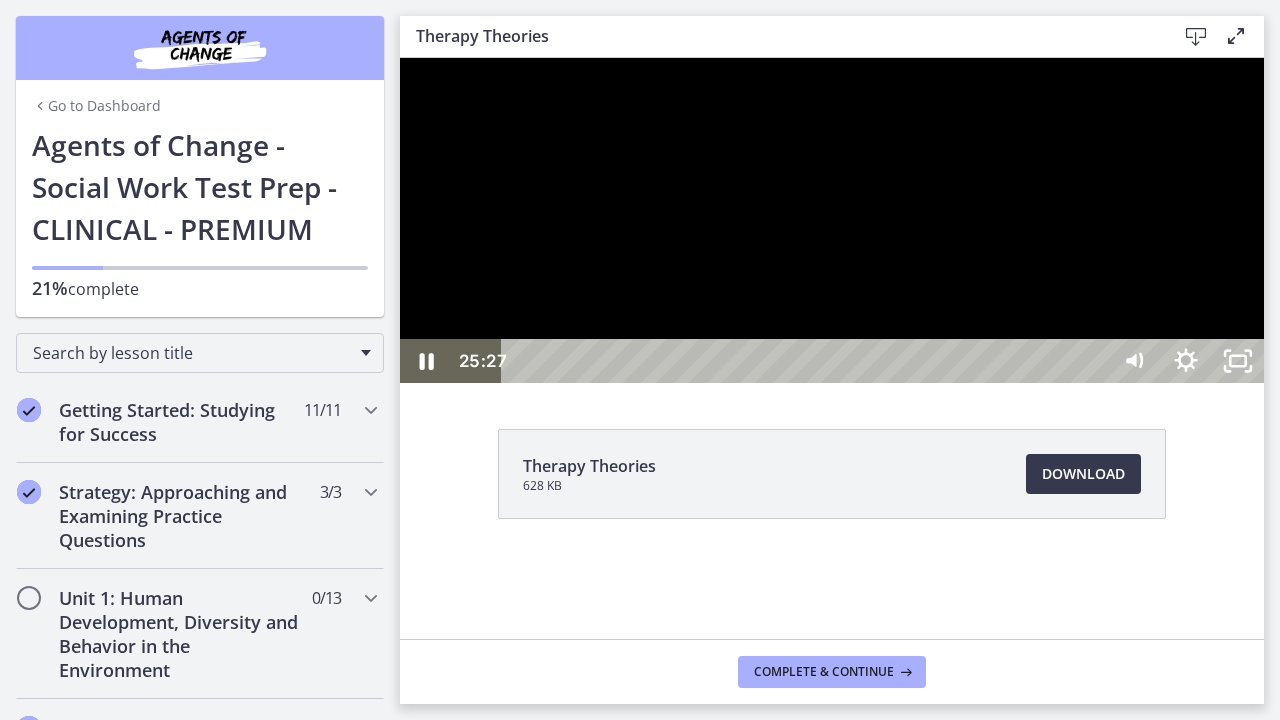 click at bounding box center [400, 58] 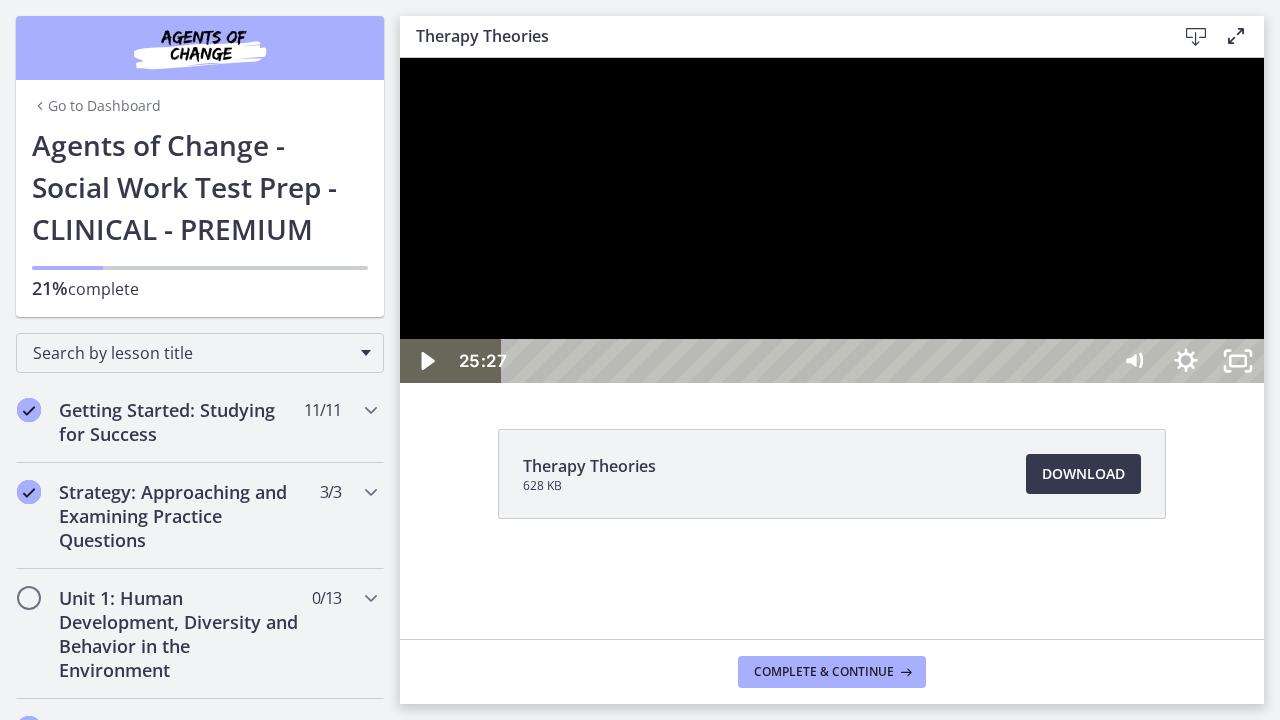 click at bounding box center (400, 58) 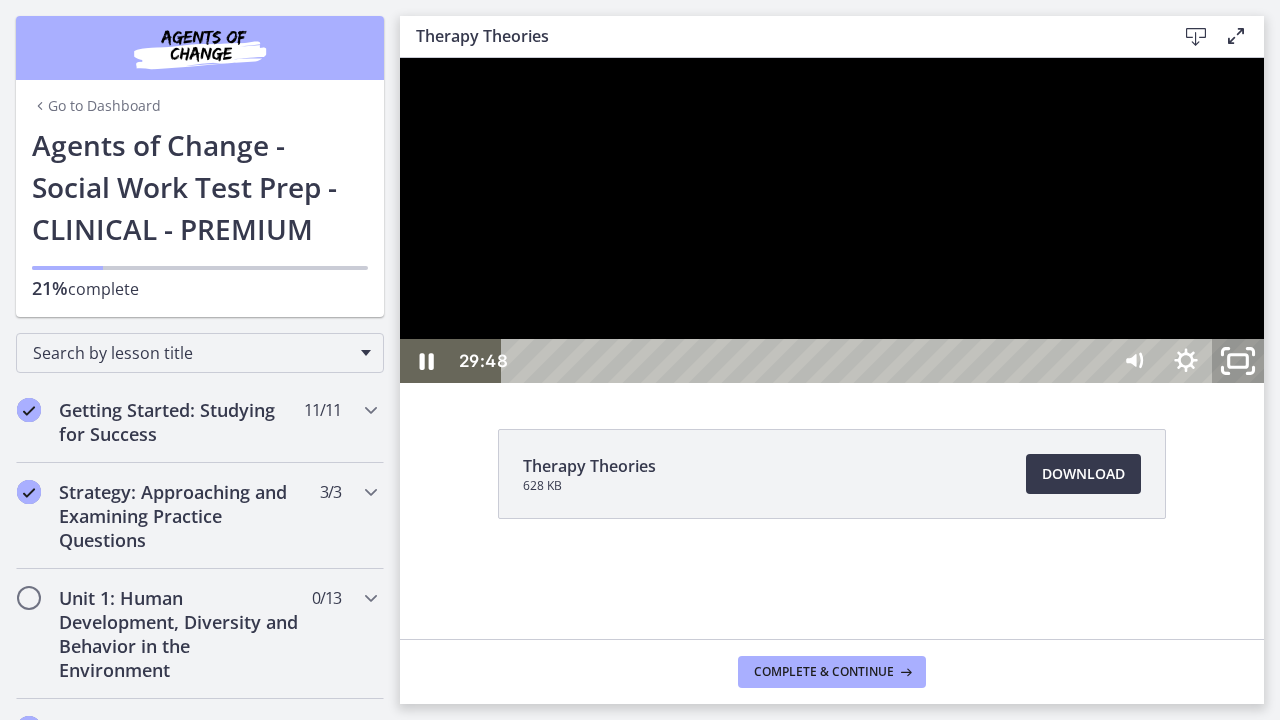 click 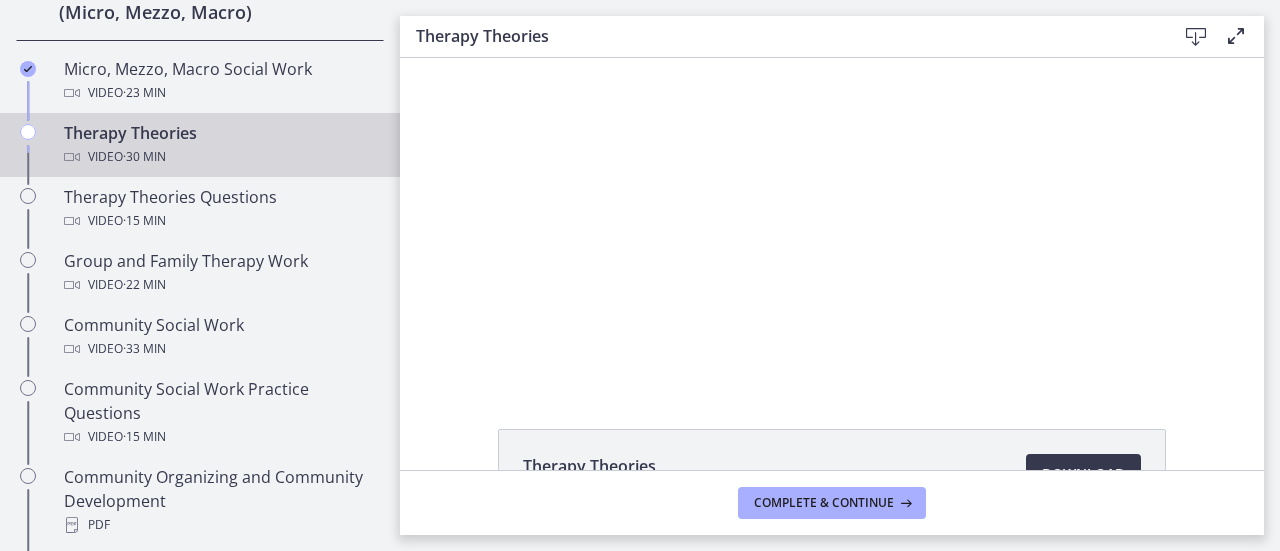 scroll, scrollTop: 866, scrollLeft: 0, axis: vertical 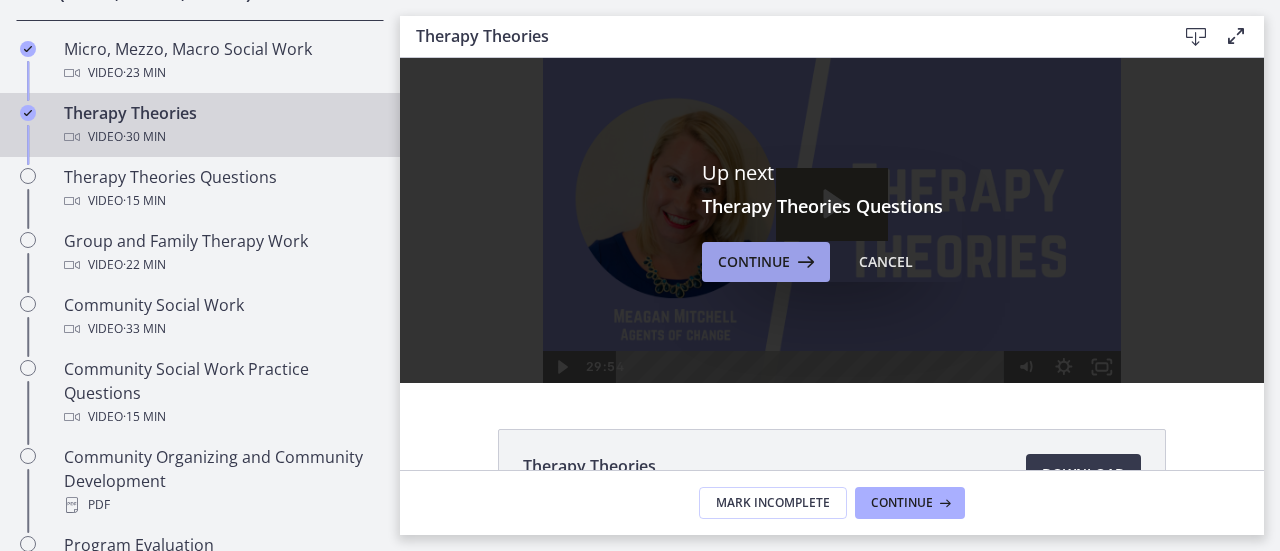 click on "Continue" at bounding box center (754, 262) 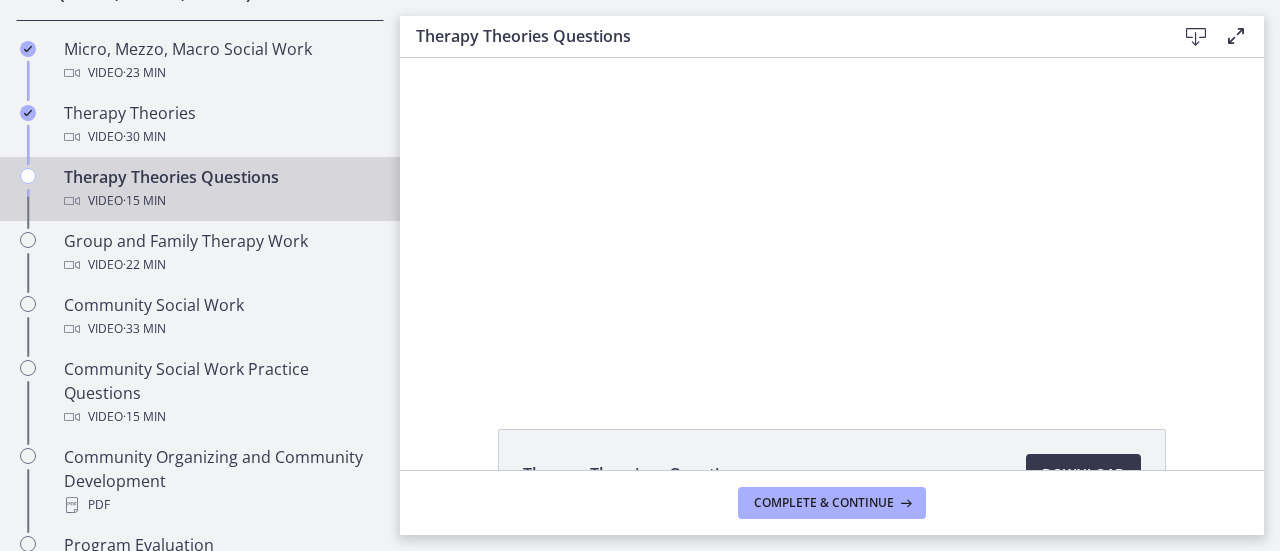 scroll, scrollTop: 0, scrollLeft: 0, axis: both 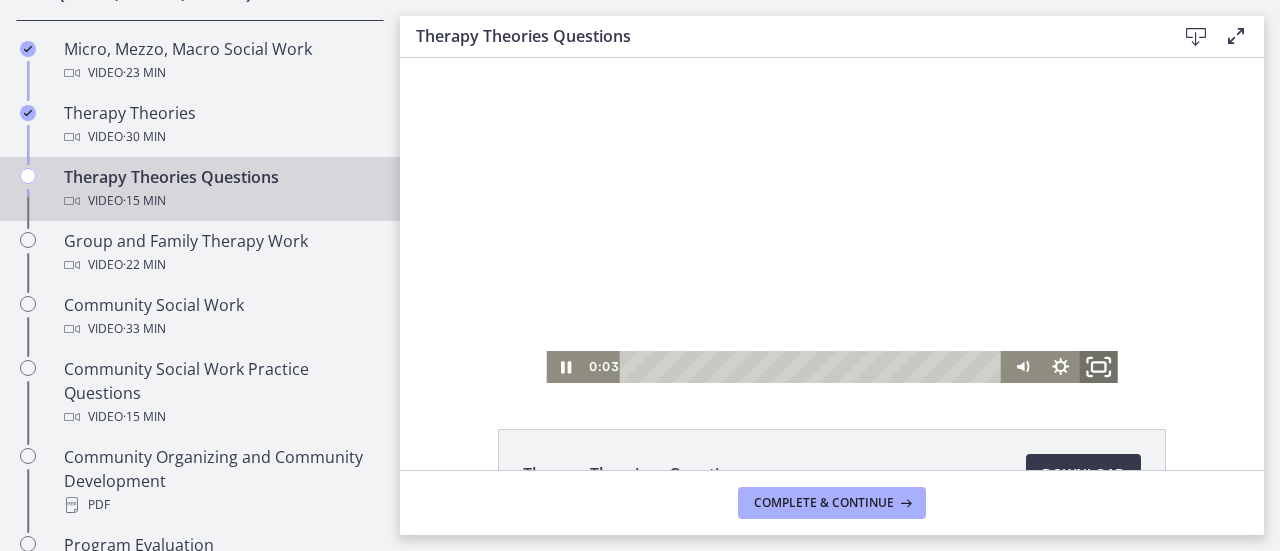 click 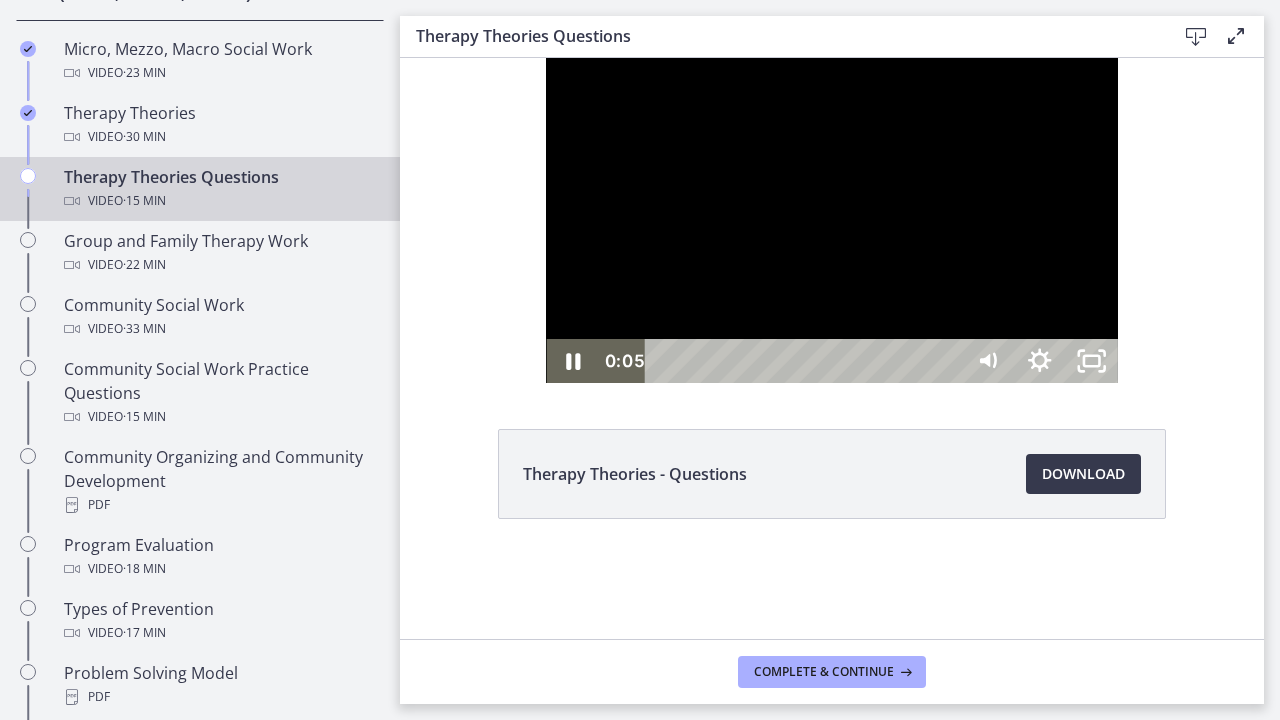 type 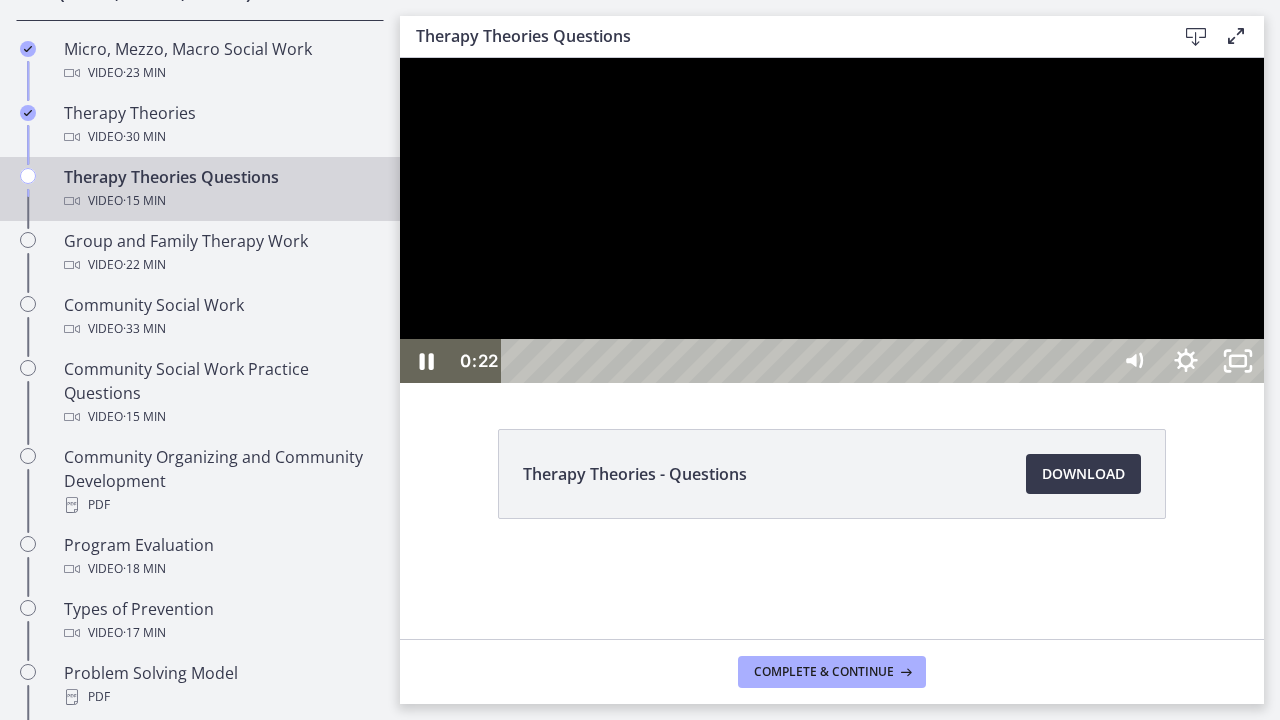 click at bounding box center (807, 361) 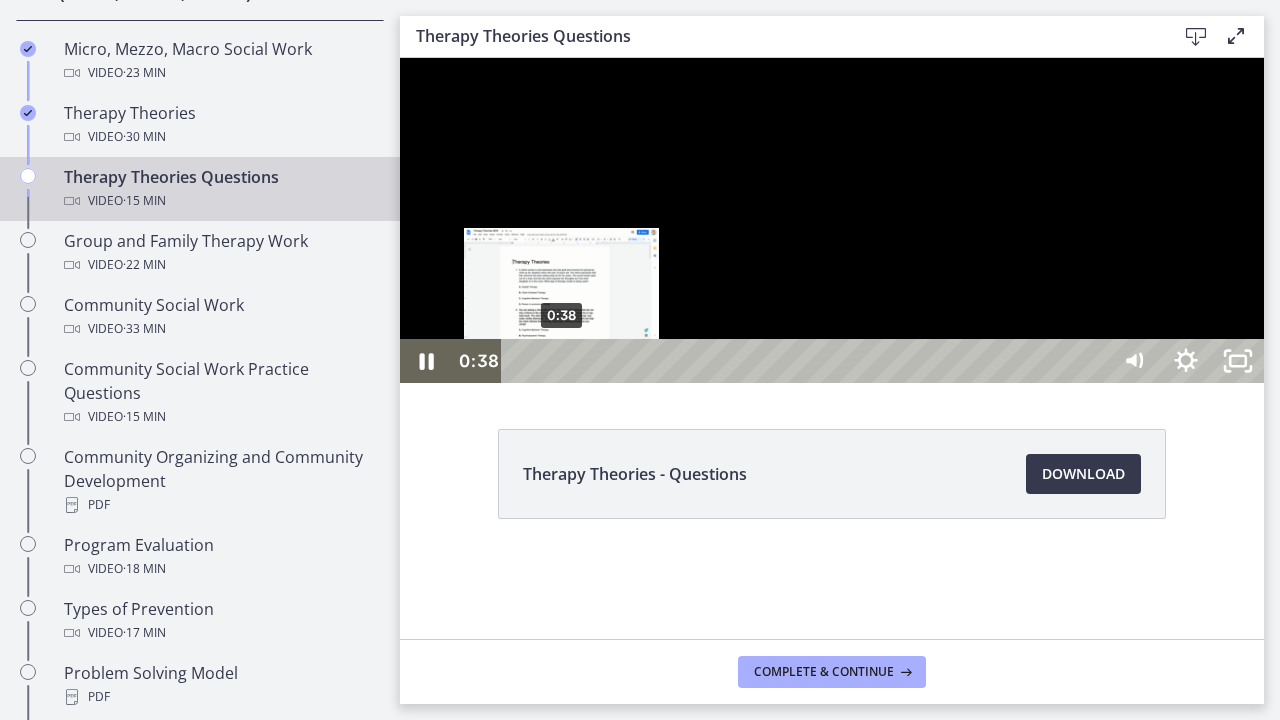 click on "0:38" at bounding box center (807, 361) 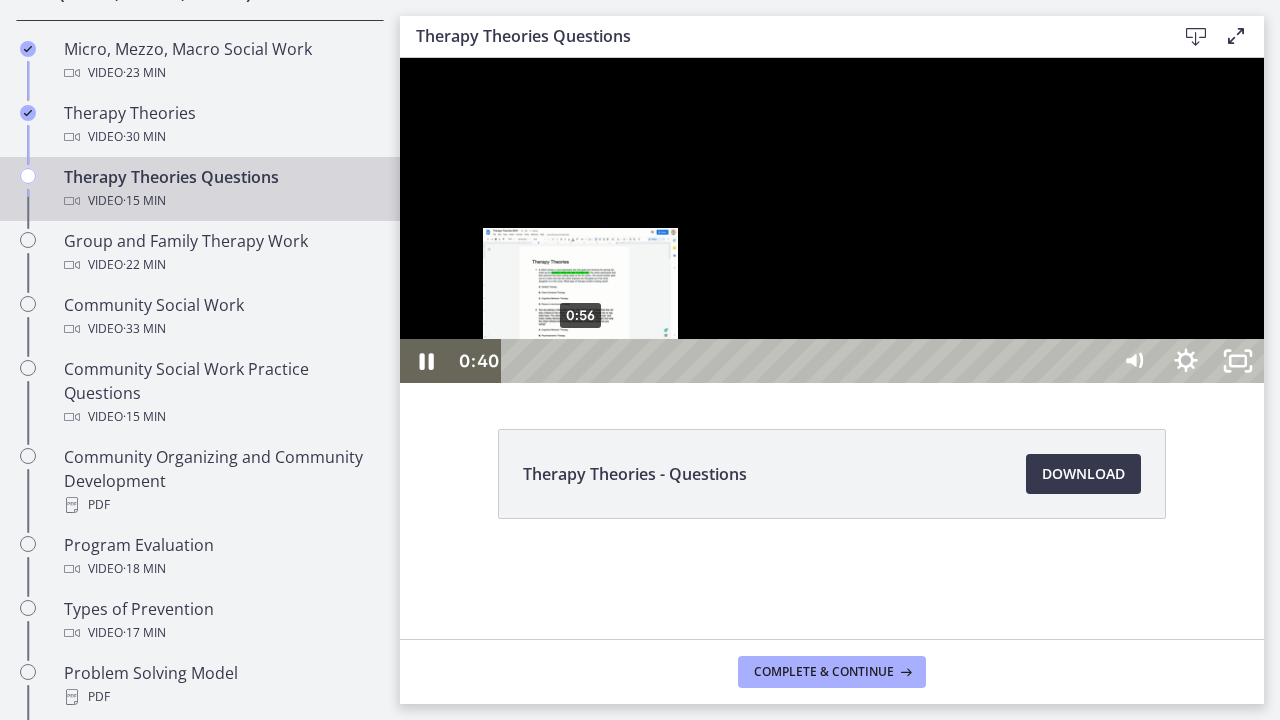 click on "0:56" at bounding box center [807, 361] 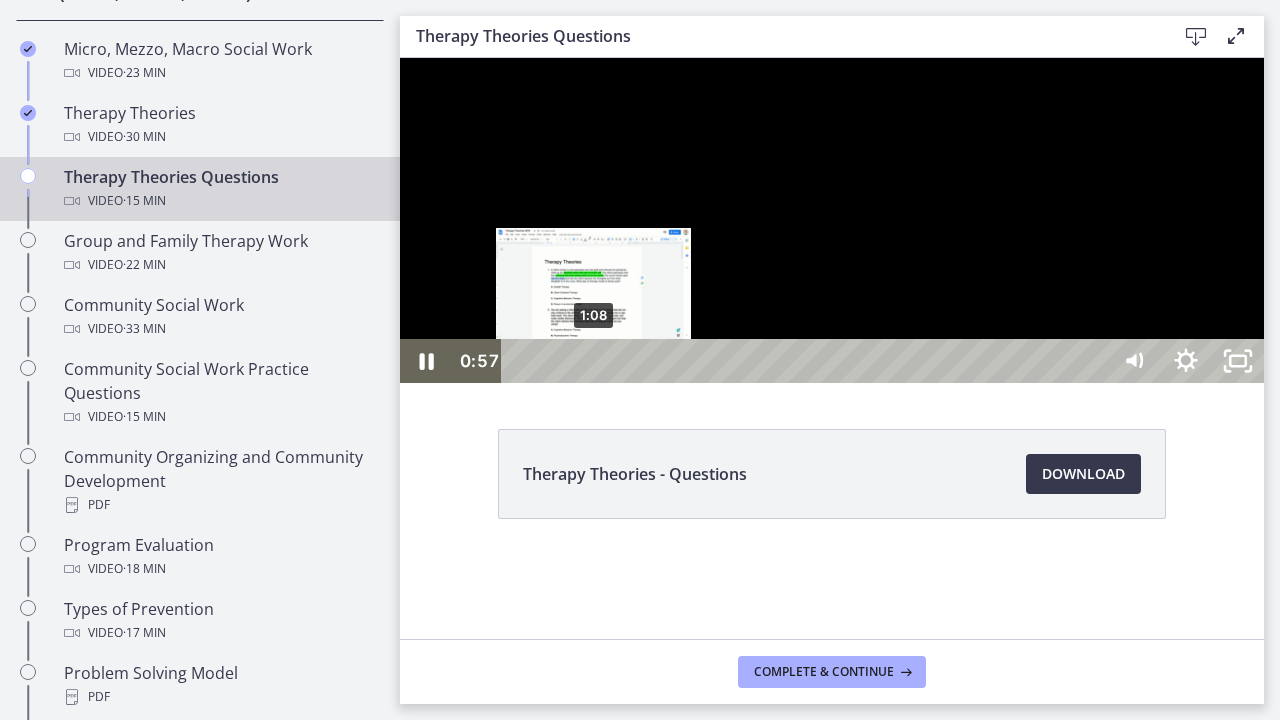 click on "1:08" at bounding box center (807, 361) 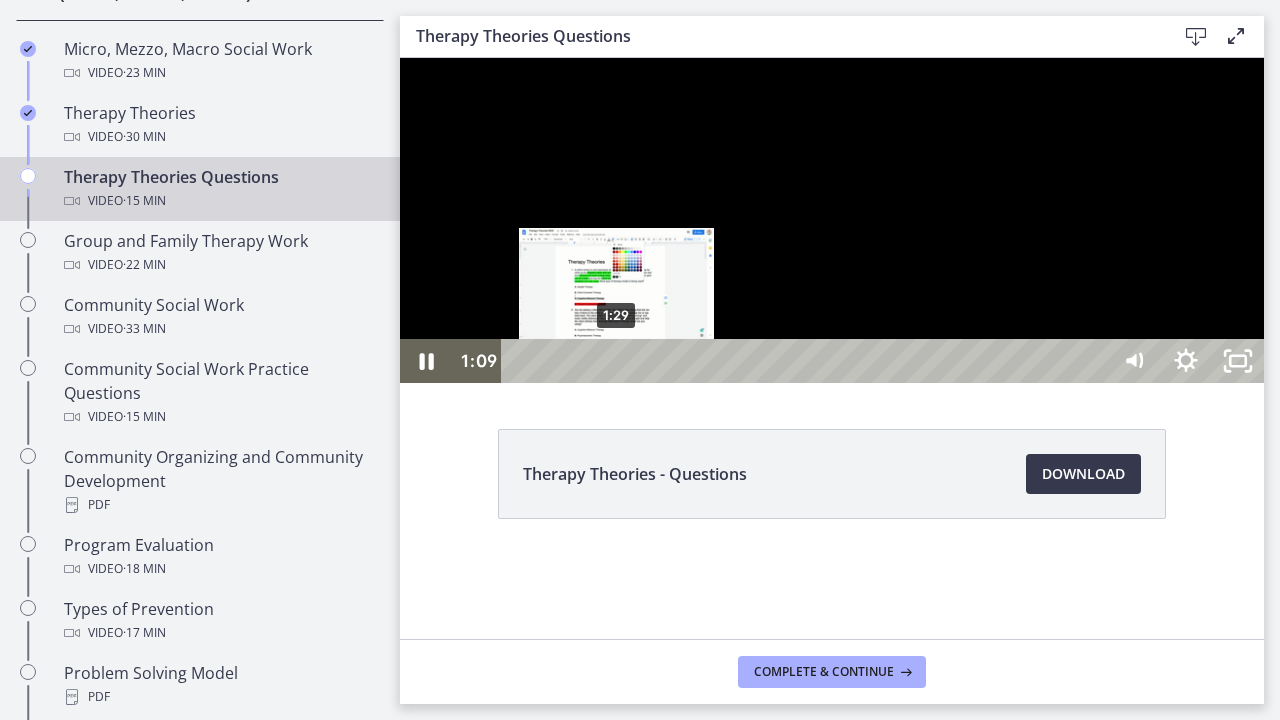 click on "1:29" at bounding box center (807, 361) 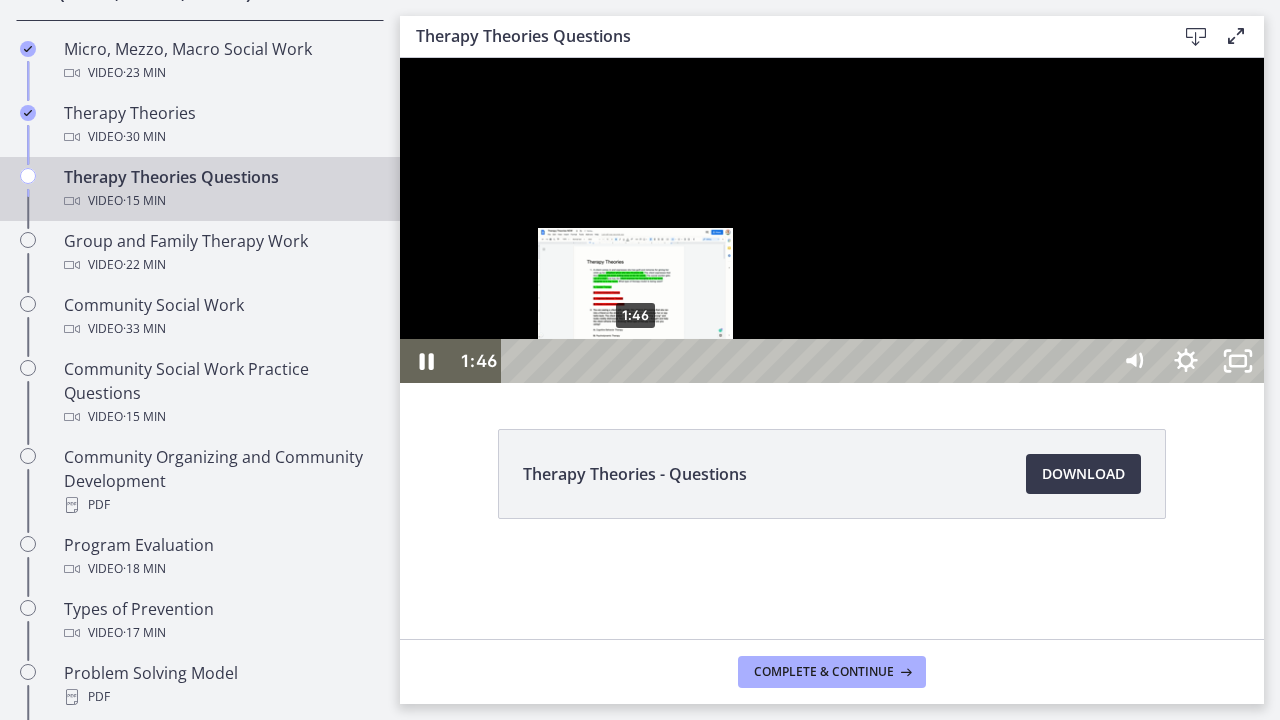 click on "1:46" at bounding box center (807, 361) 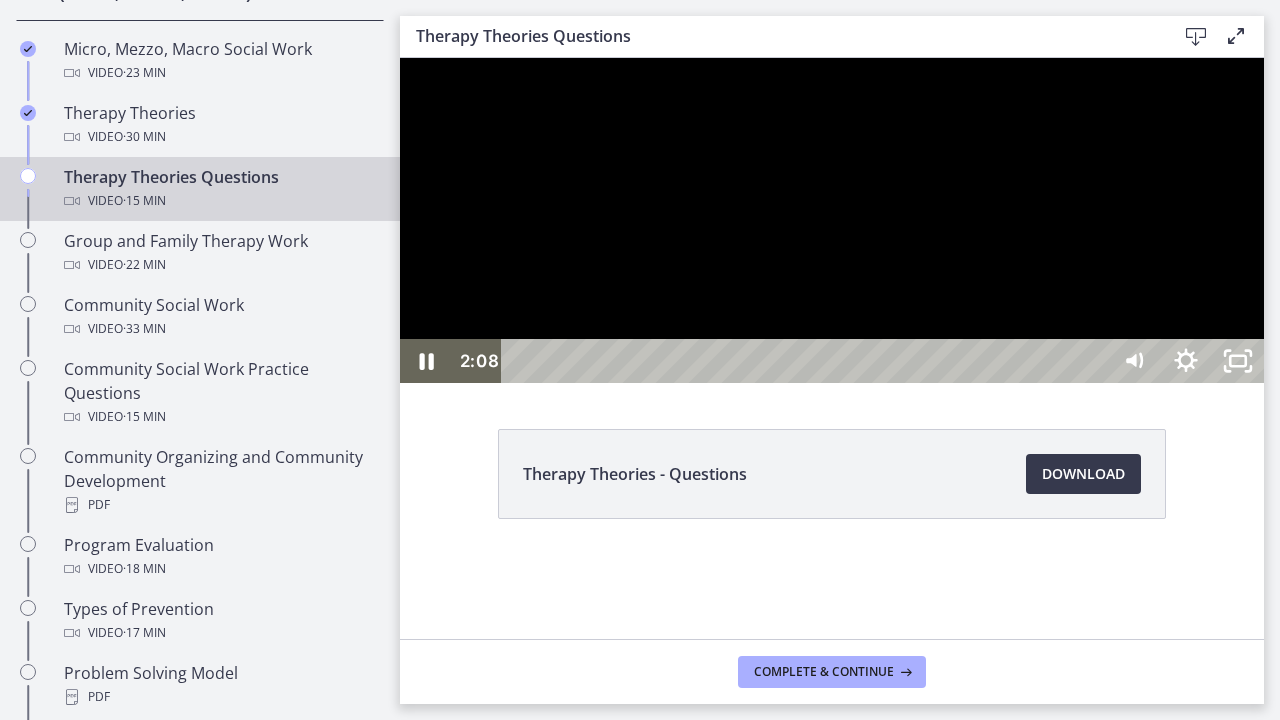 click at bounding box center [832, 220] 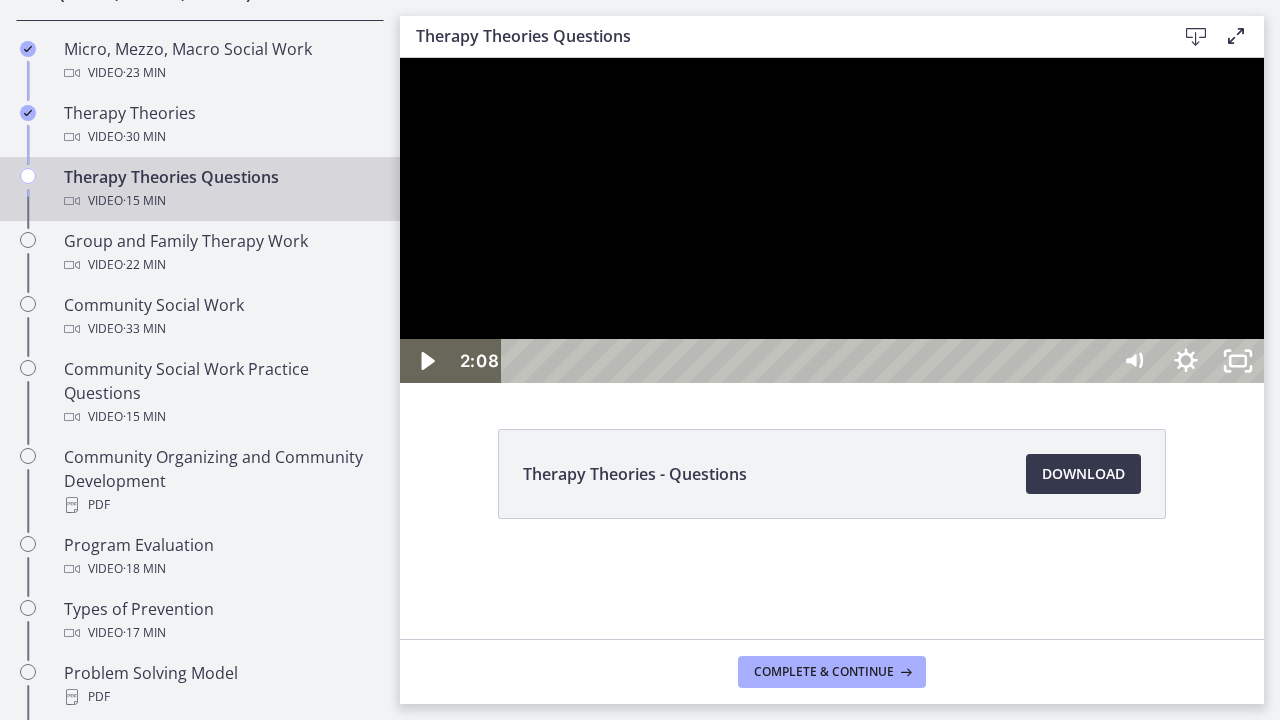 type 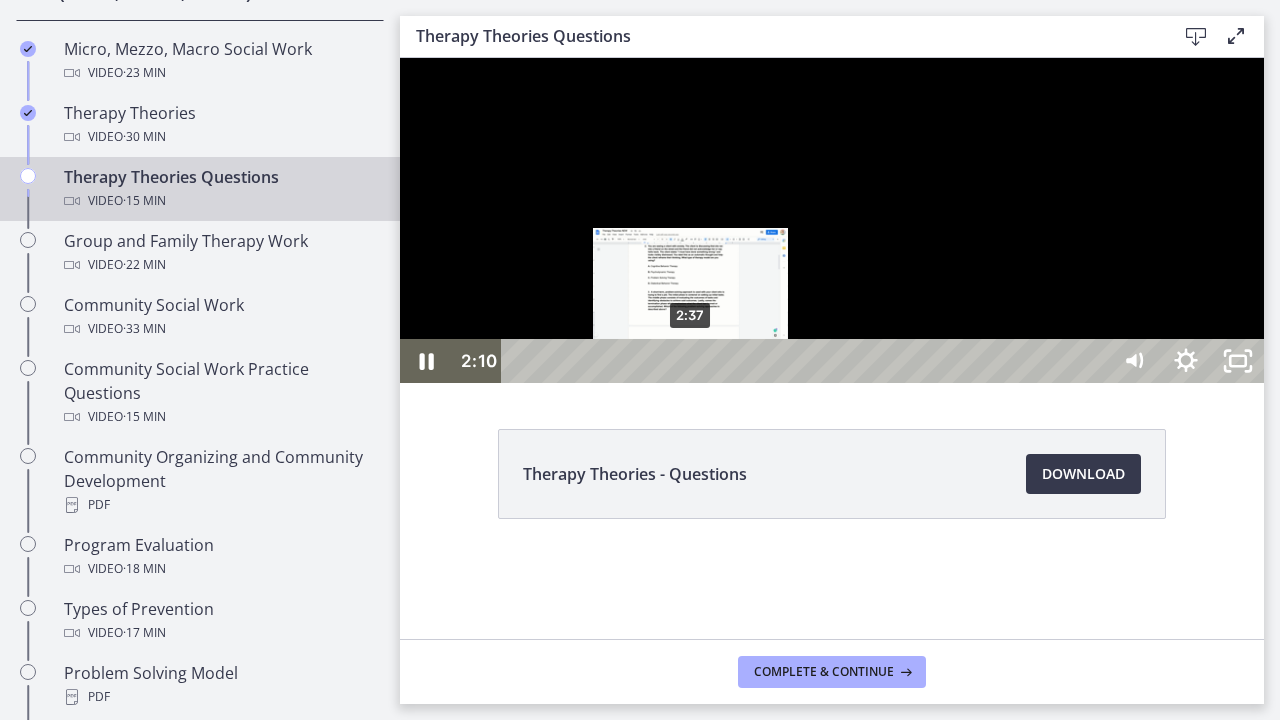 click on "2:37" at bounding box center [807, 361] 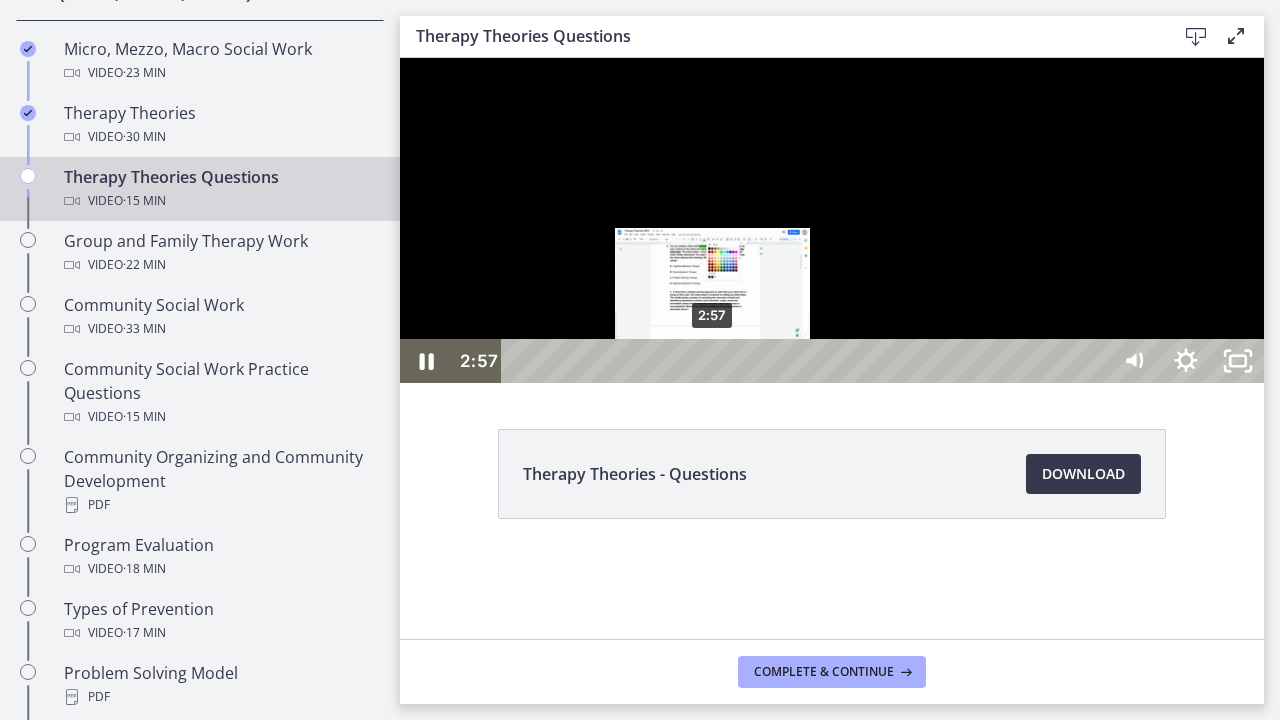 click on "2:57" at bounding box center [807, 361] 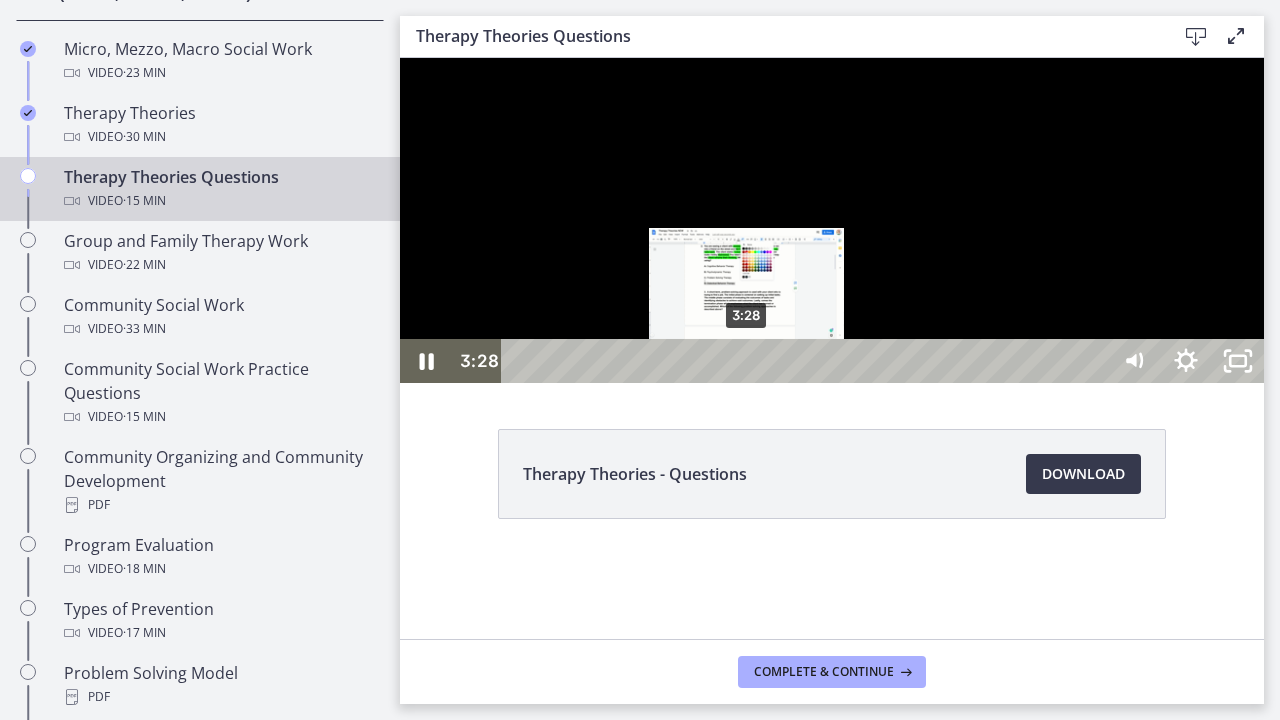 click on "3:28" at bounding box center [807, 361] 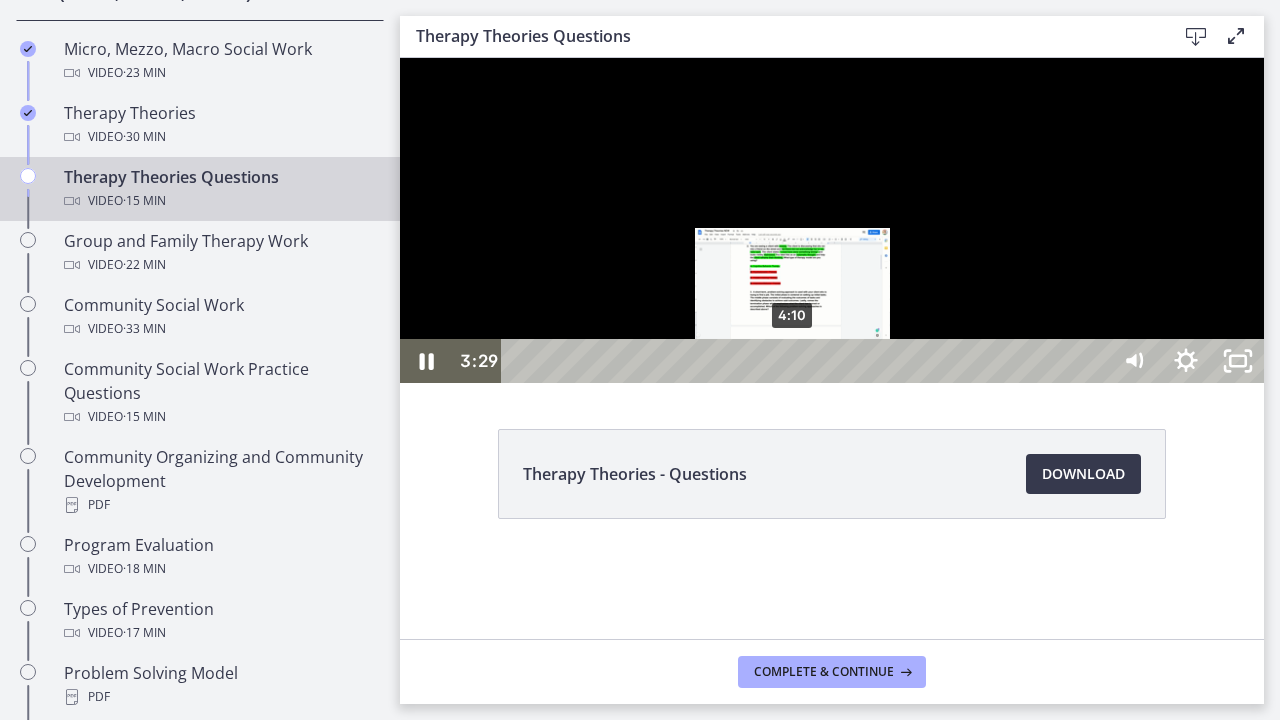 click on "4:10" at bounding box center (807, 361) 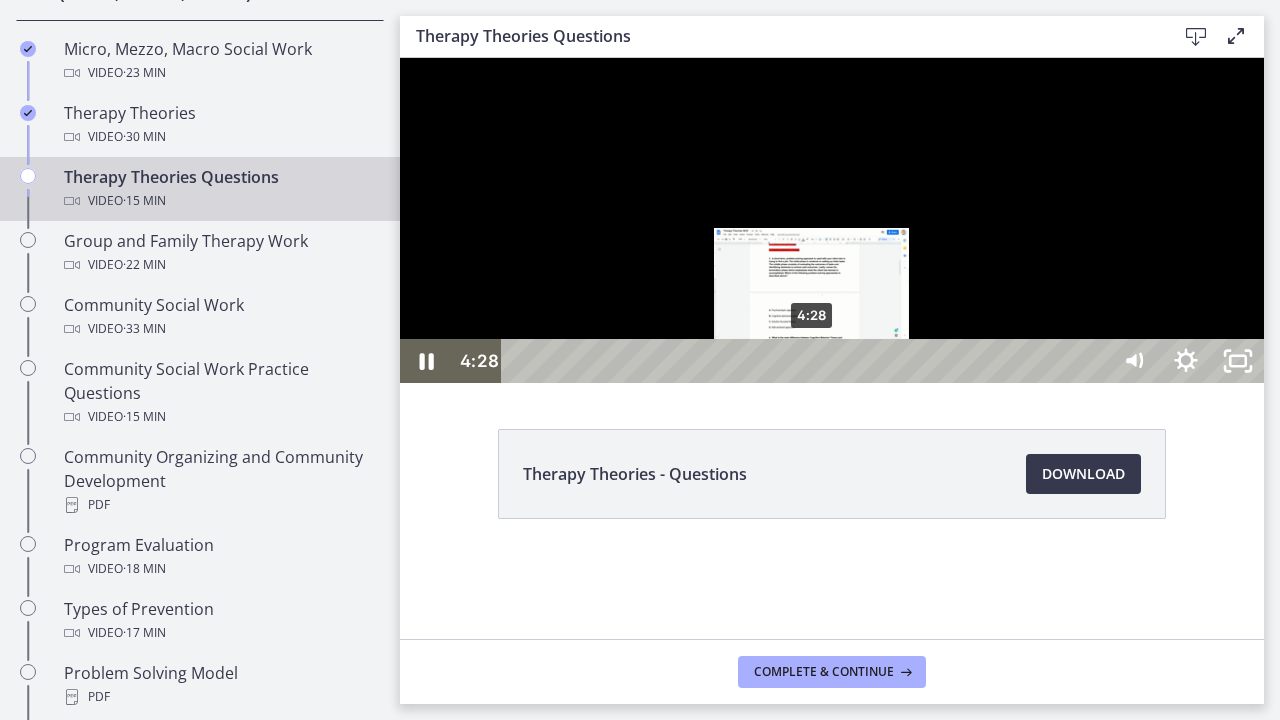 click at bounding box center (811, 361) 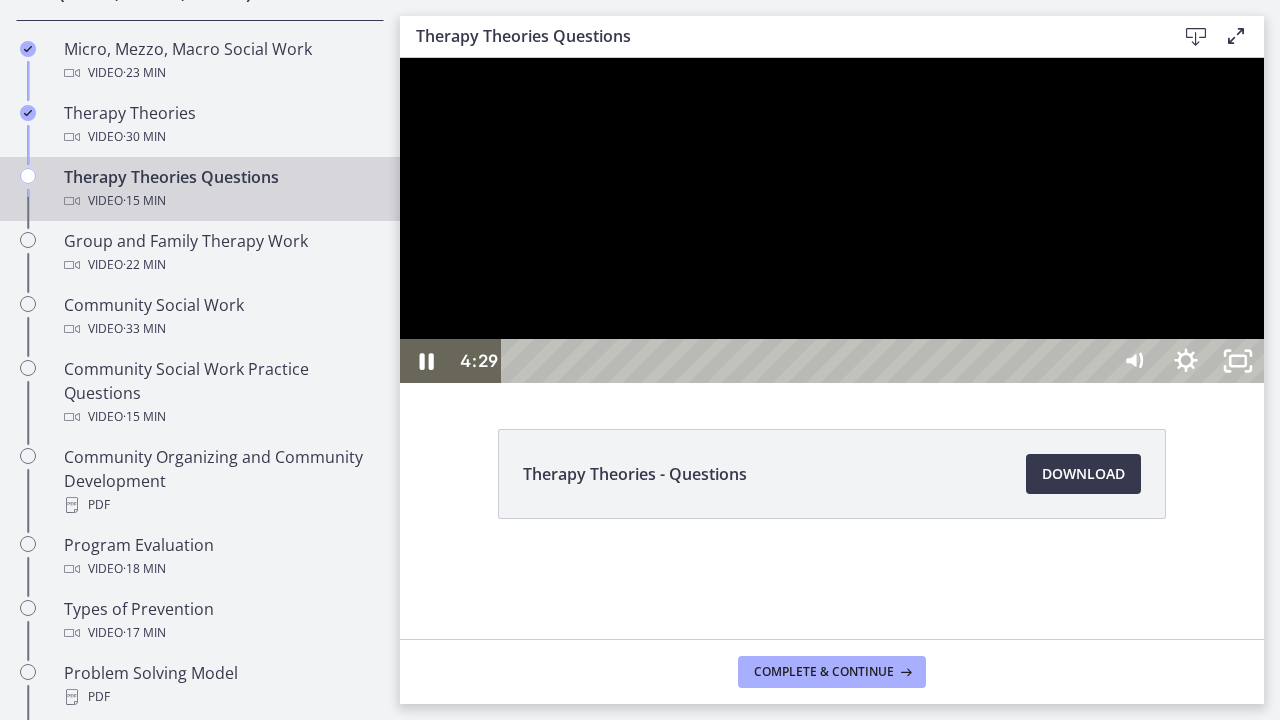 click at bounding box center [832, 220] 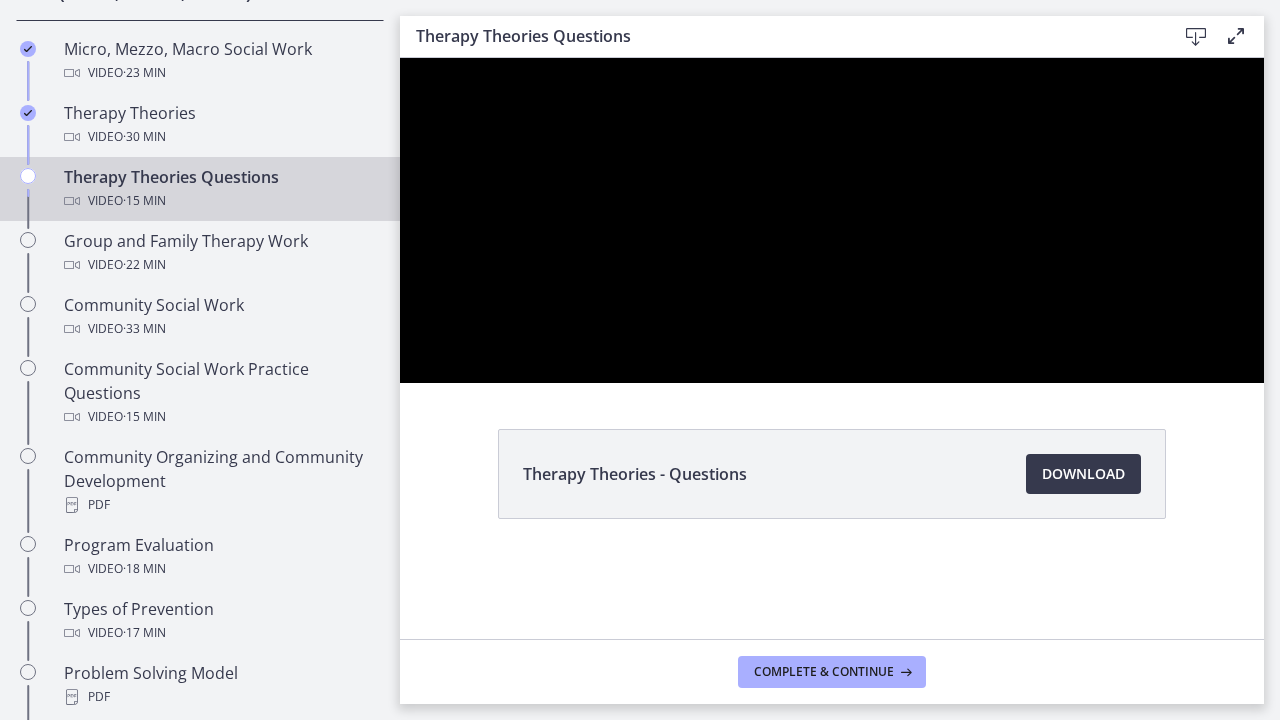 click at bounding box center [400, 58] 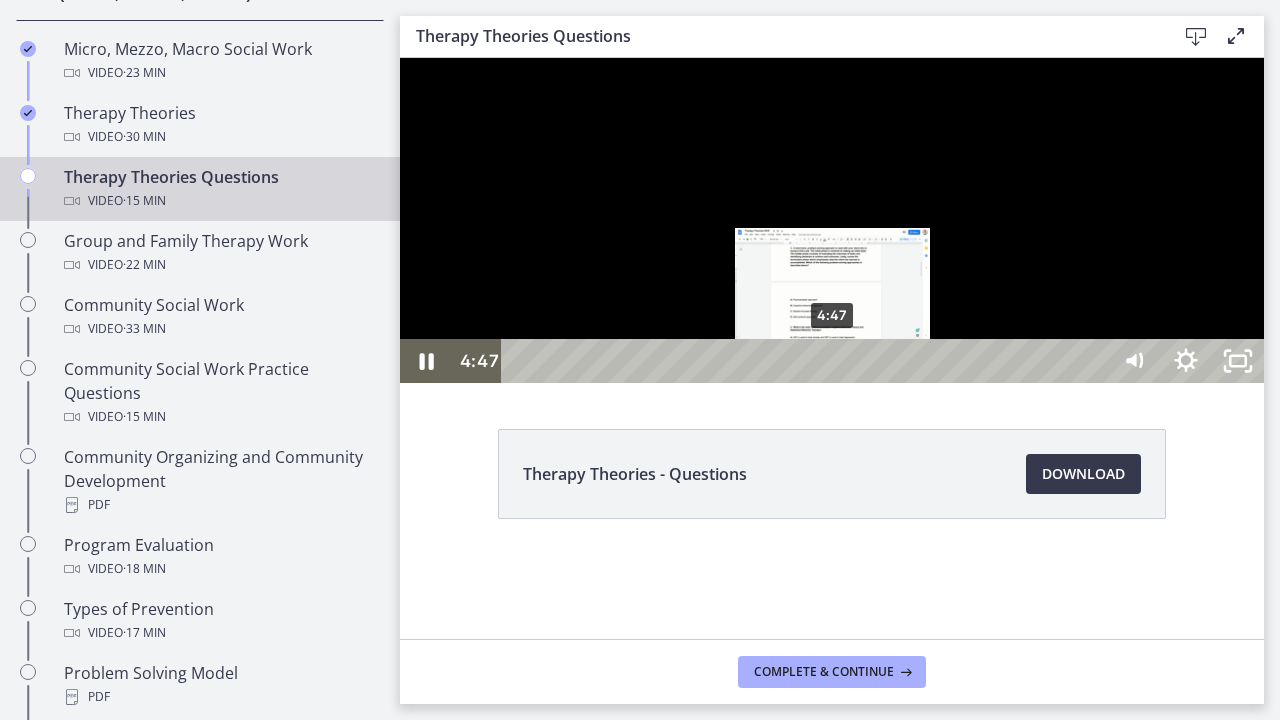 click on "4:47" at bounding box center (807, 361) 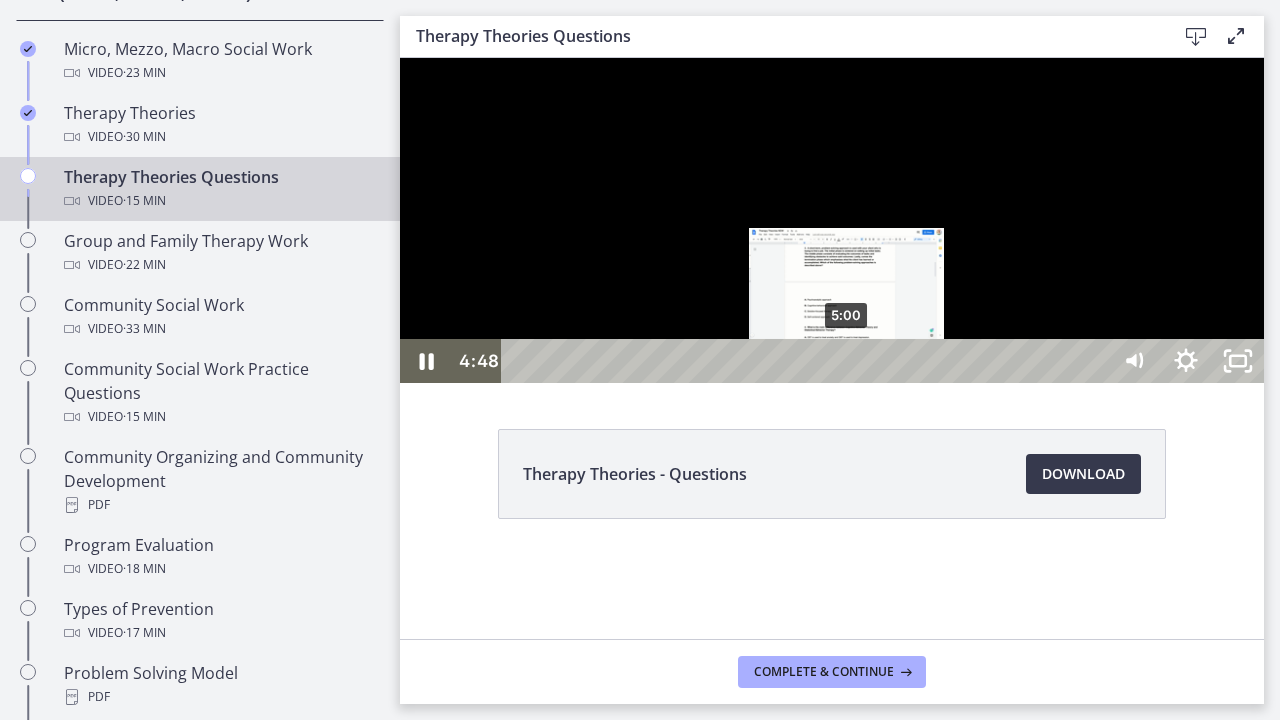 click on "5:00" at bounding box center [807, 361] 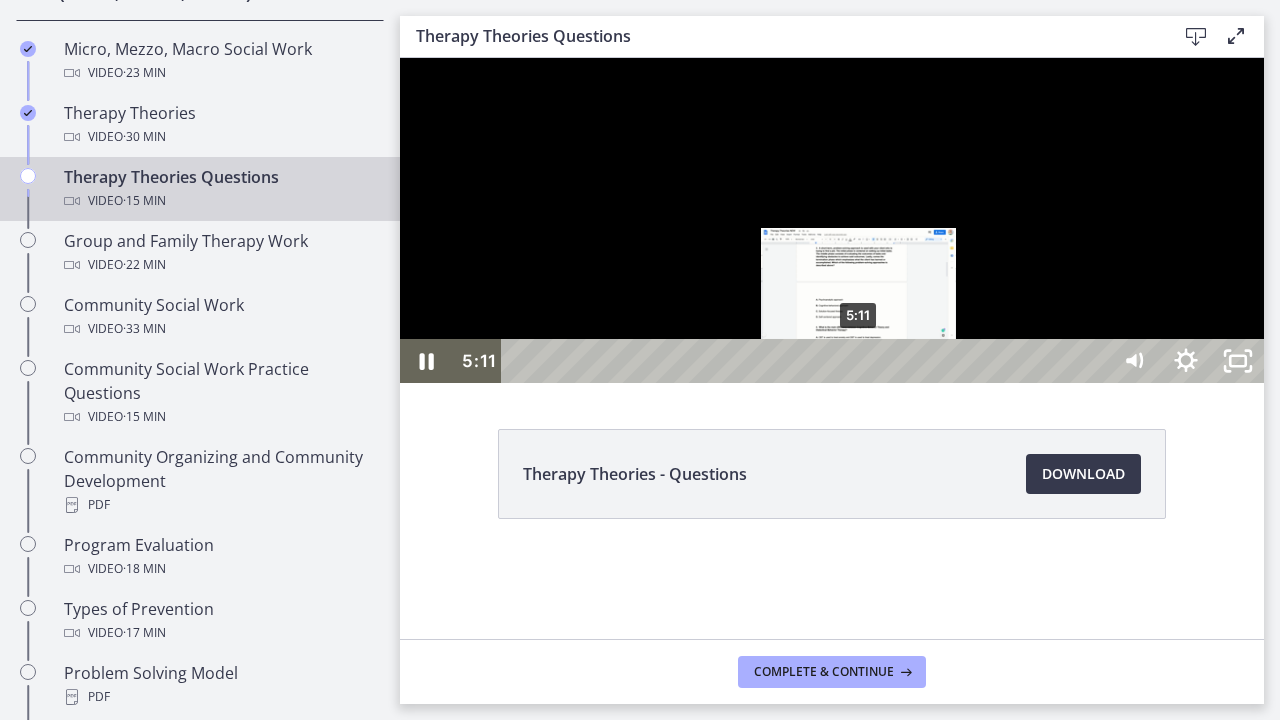 click on "5:11" at bounding box center [807, 361] 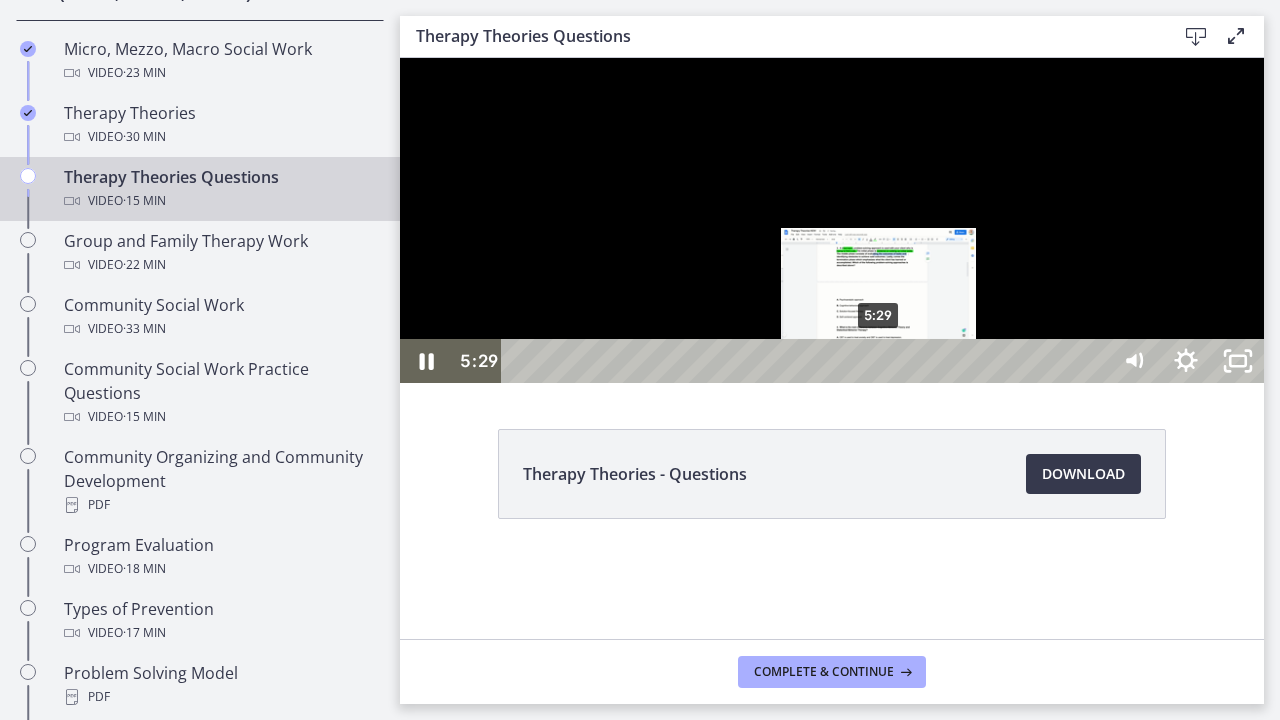 click on "5:29" at bounding box center [807, 361] 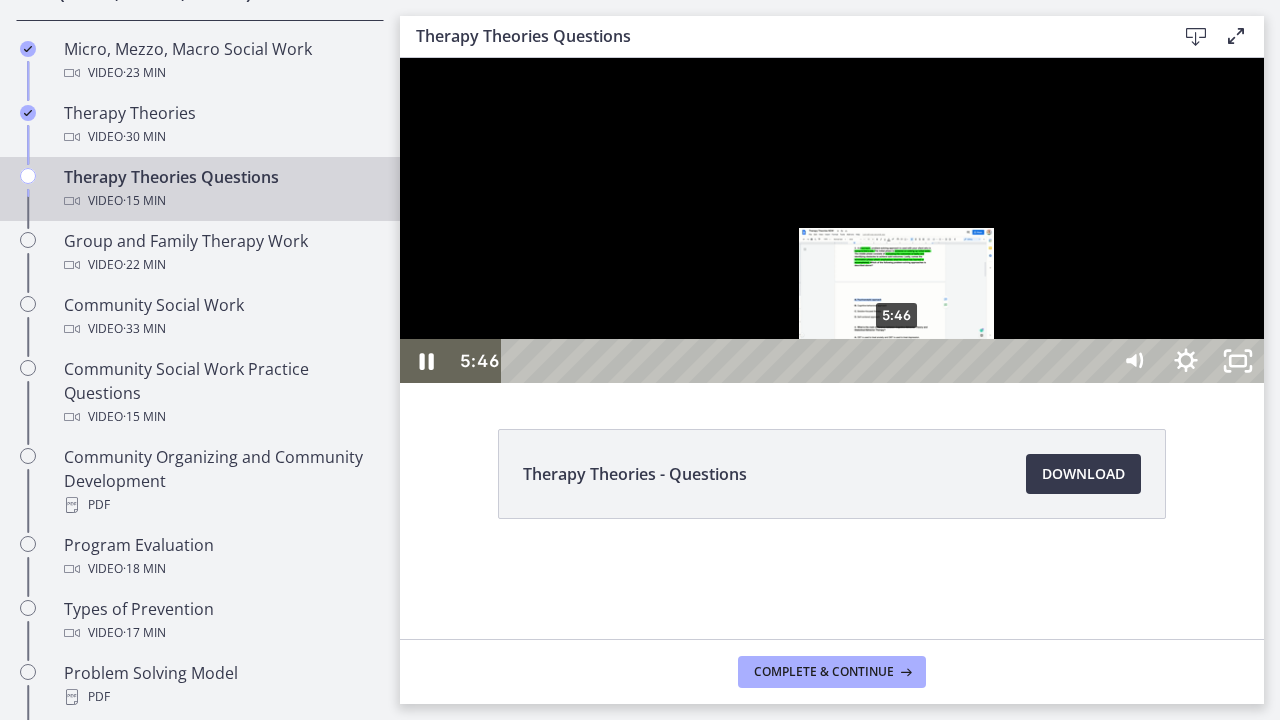 click on "5:46" at bounding box center (807, 361) 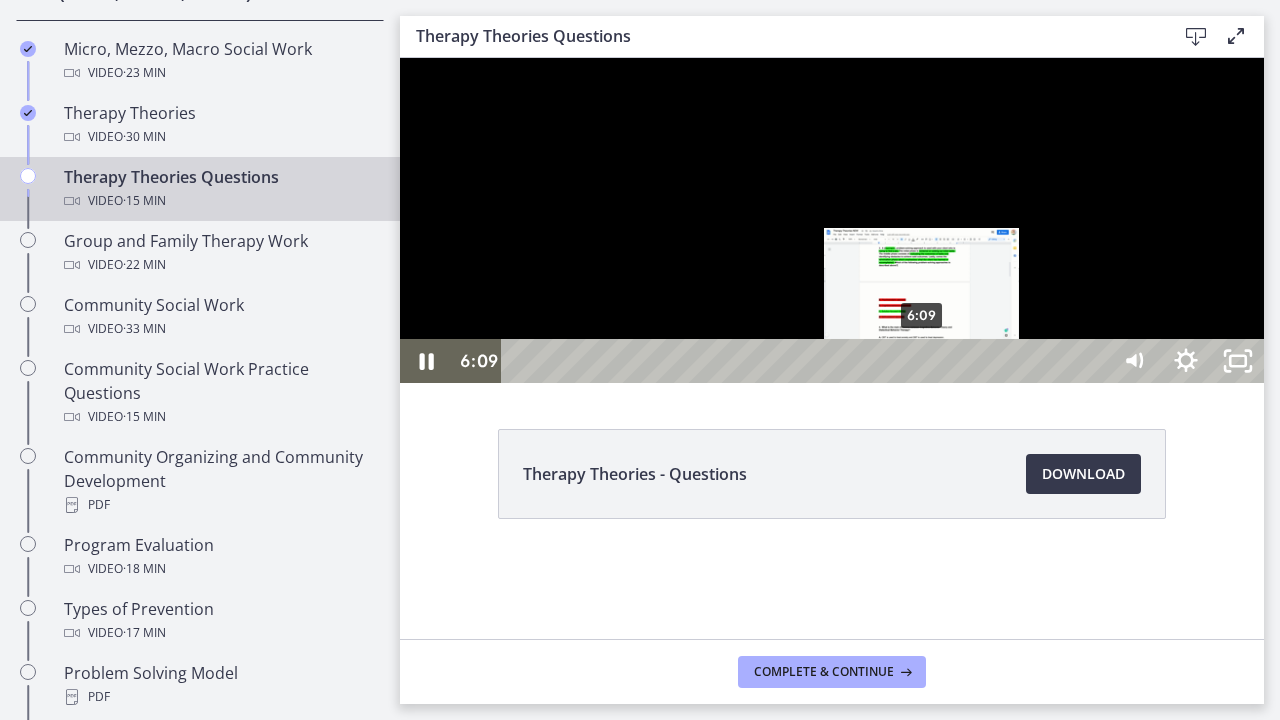 click on "6:09" at bounding box center [807, 361] 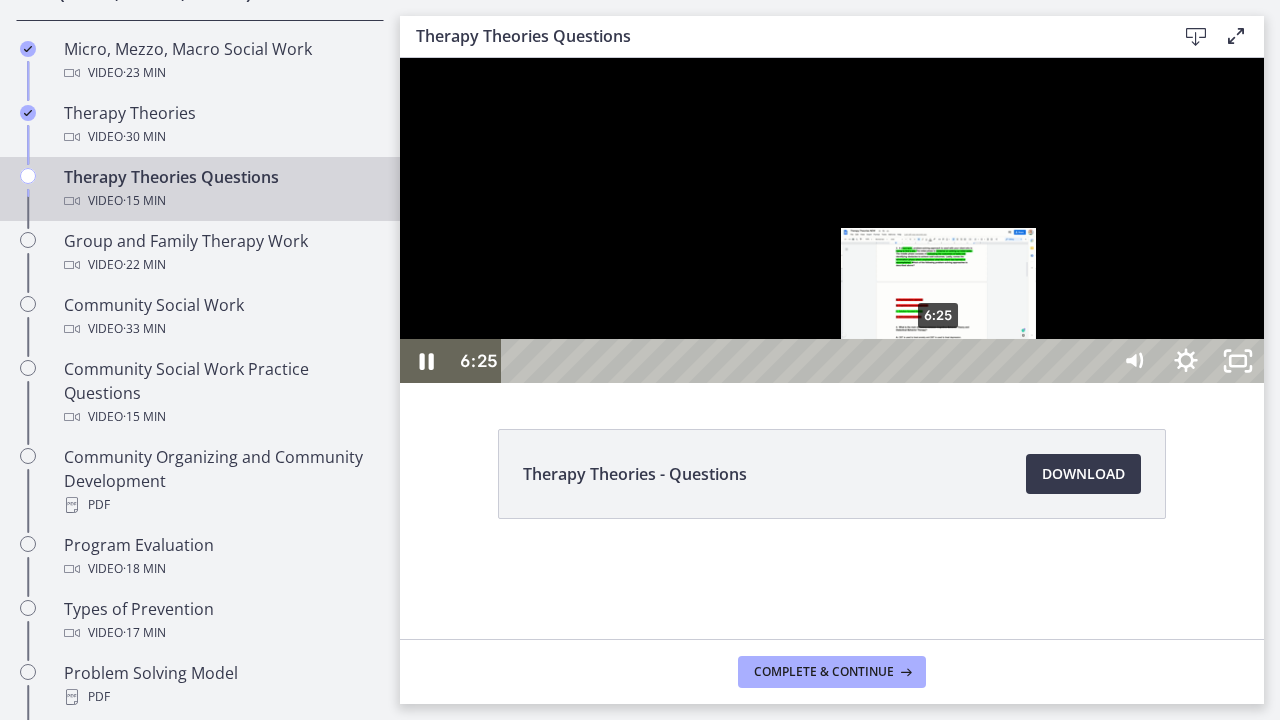 click on "6:25" at bounding box center (807, 361) 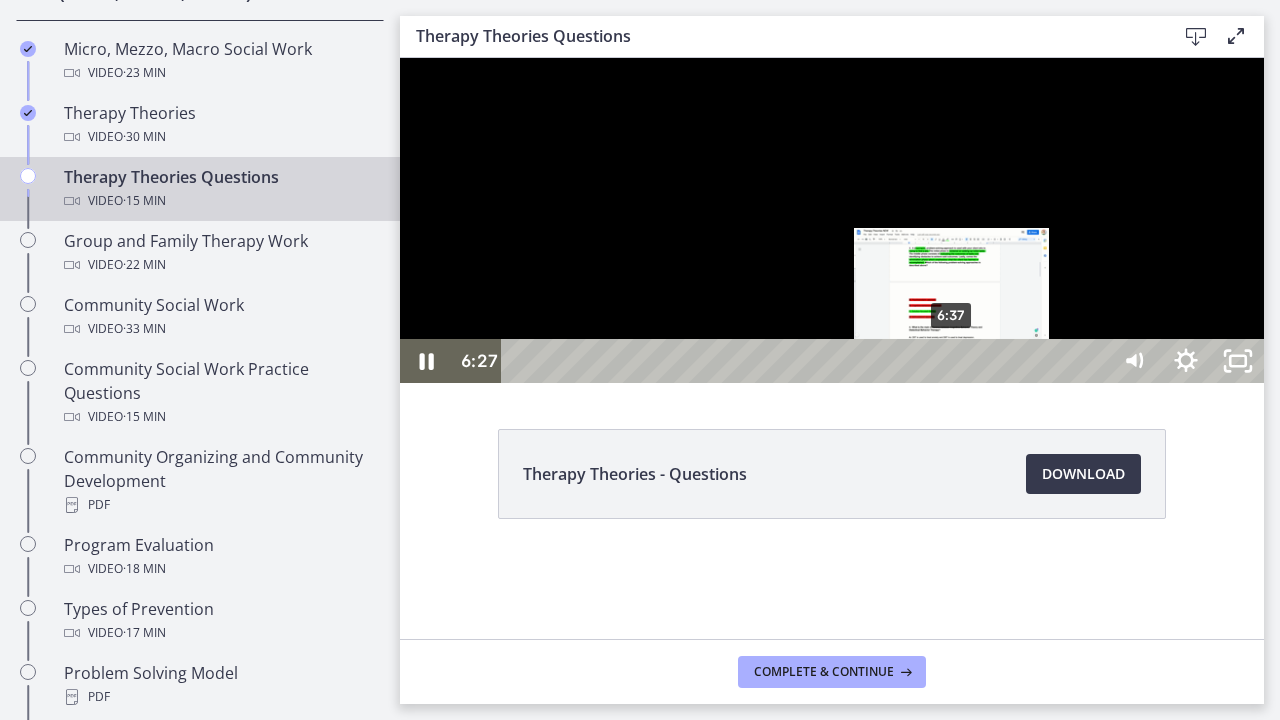 click on "6:37" at bounding box center (807, 361) 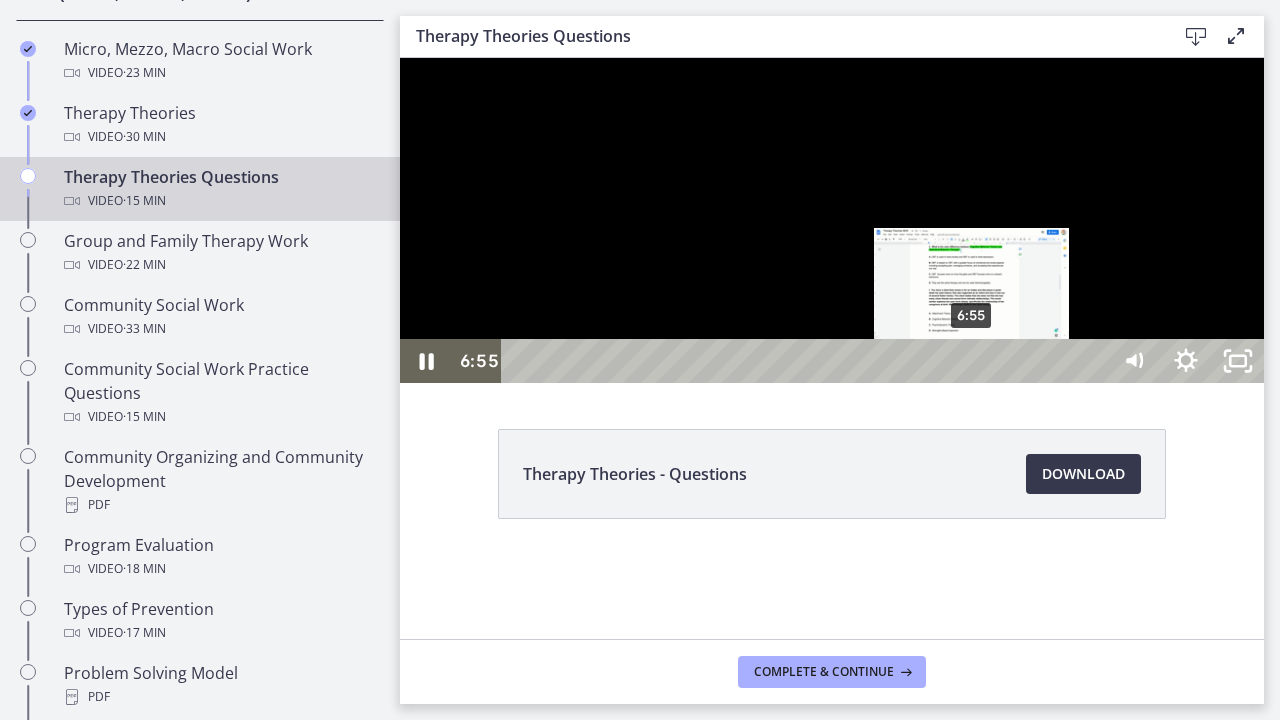 click on "6:55" at bounding box center (807, 361) 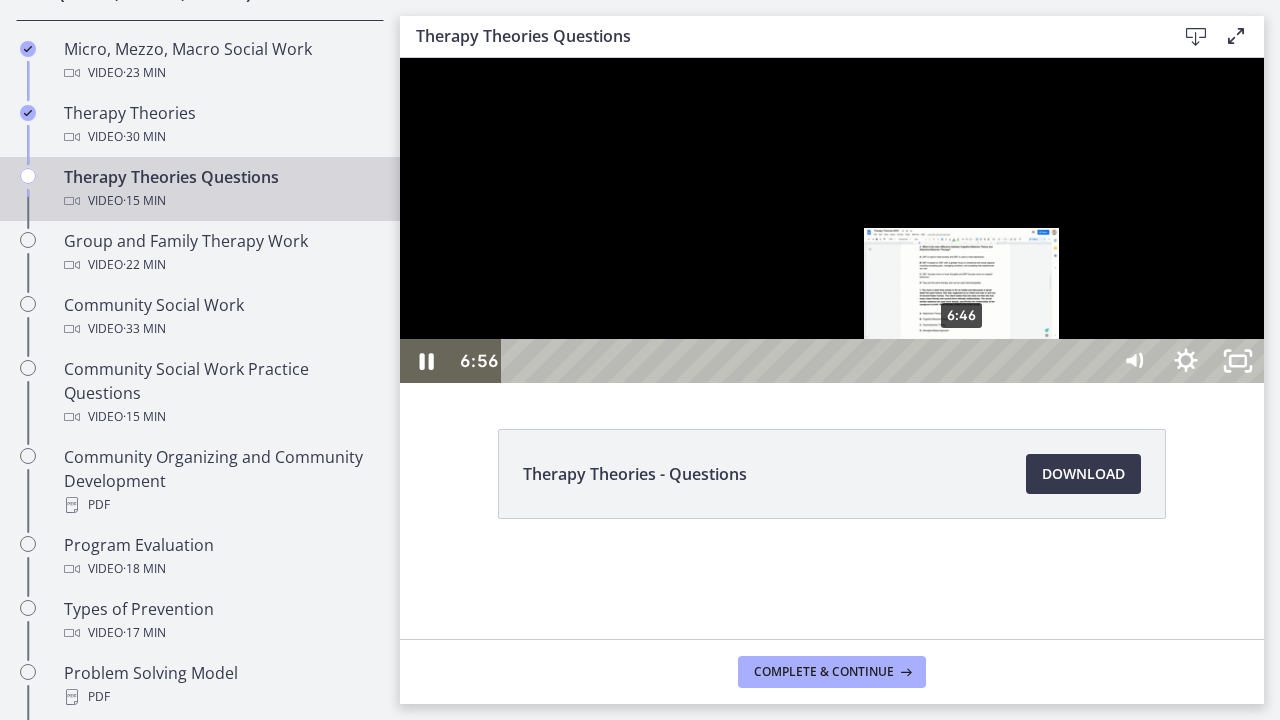 click on "6:46" at bounding box center [807, 361] 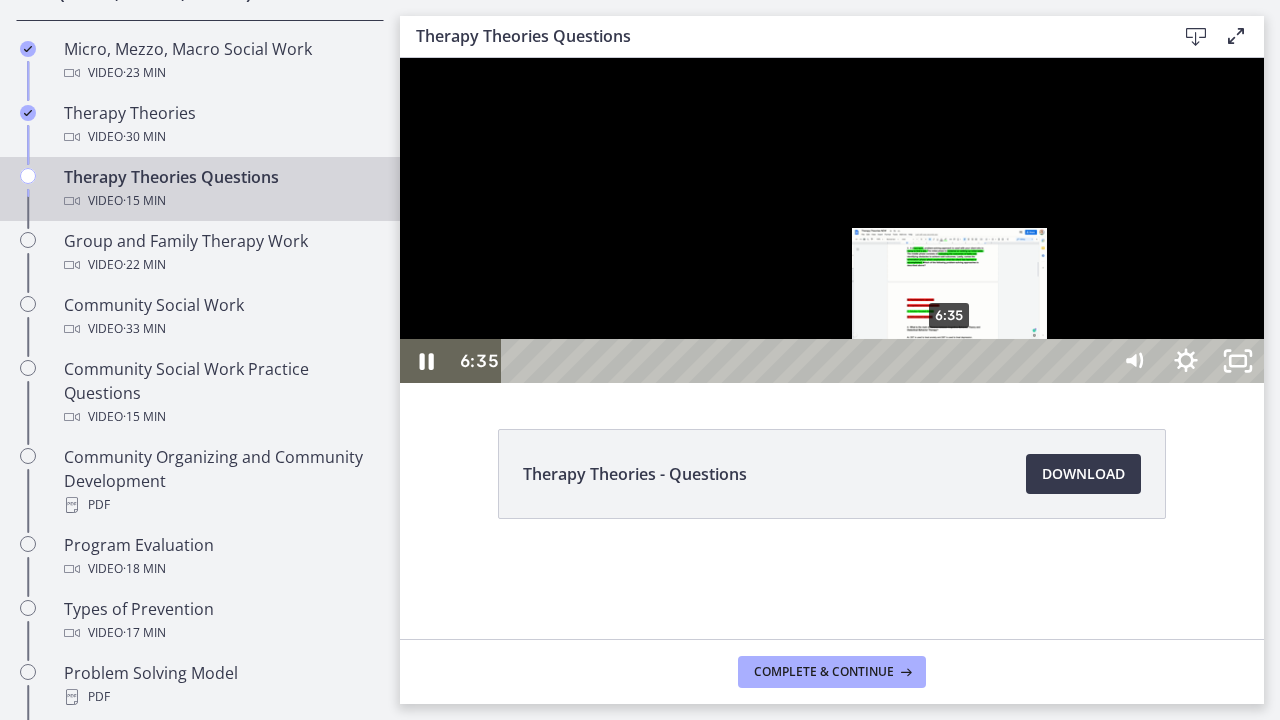 click on "6:35" at bounding box center (807, 361) 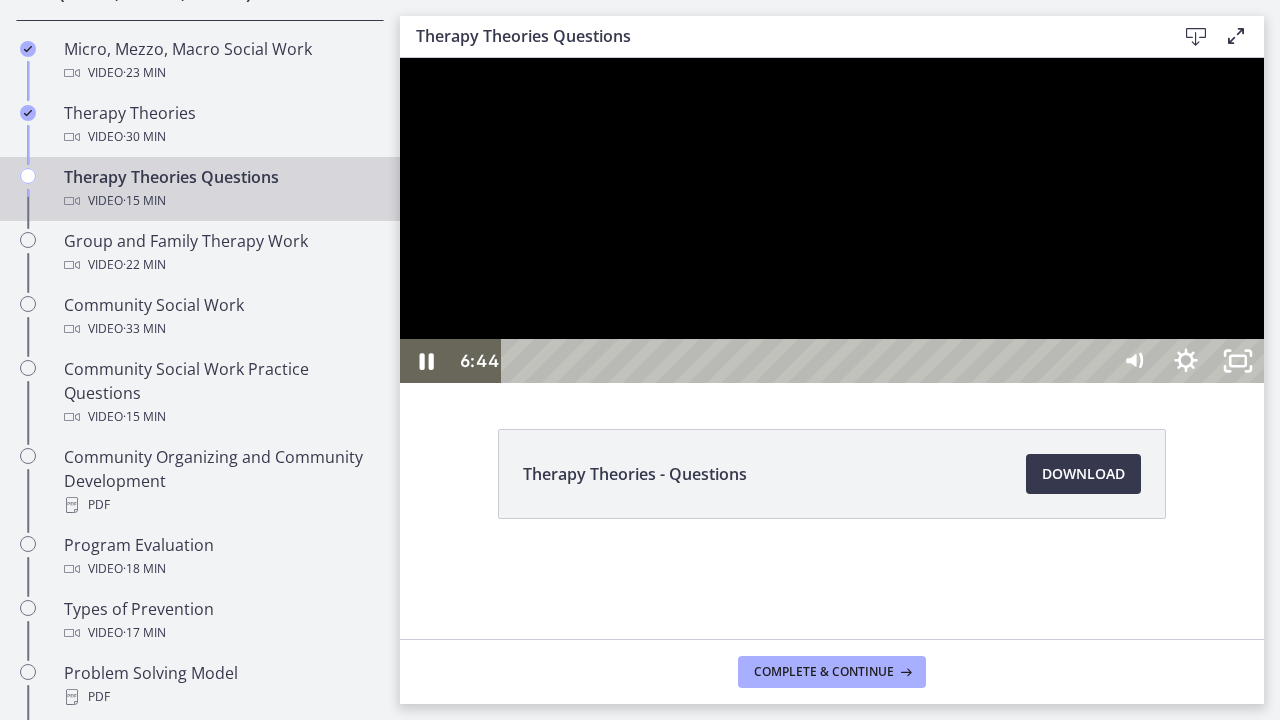 click at bounding box center [832, 220] 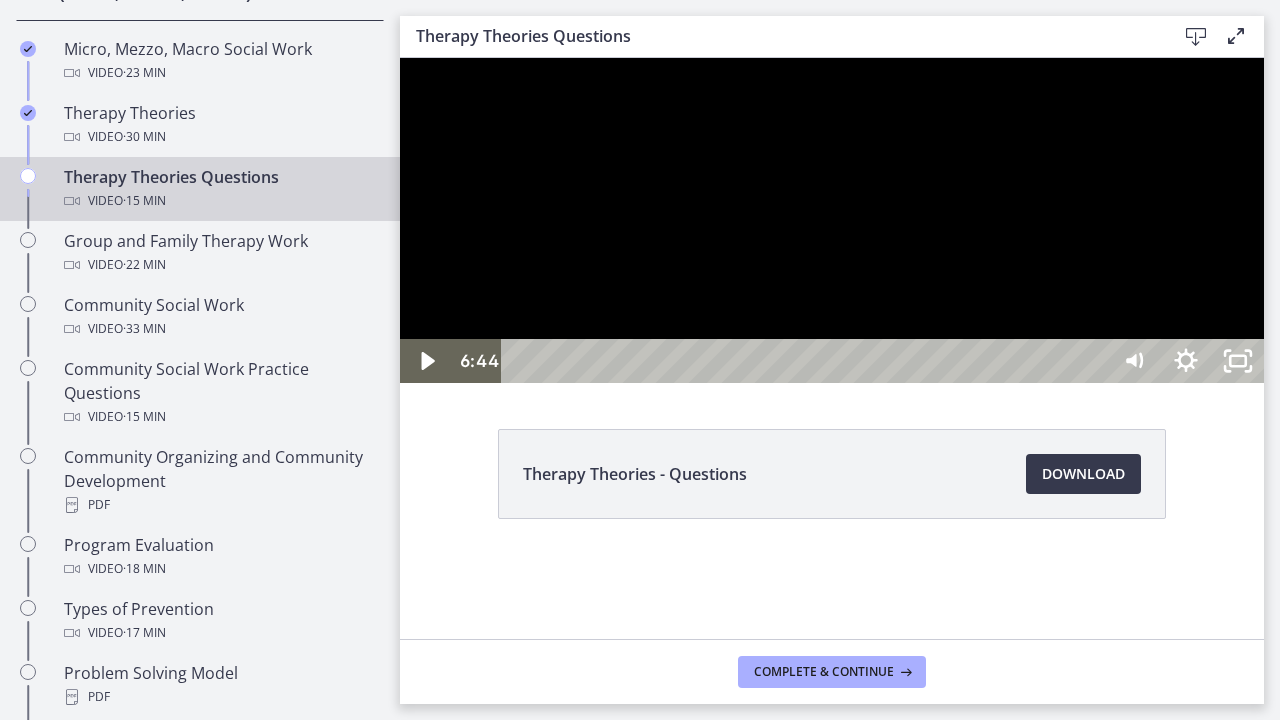 click at bounding box center (400, 58) 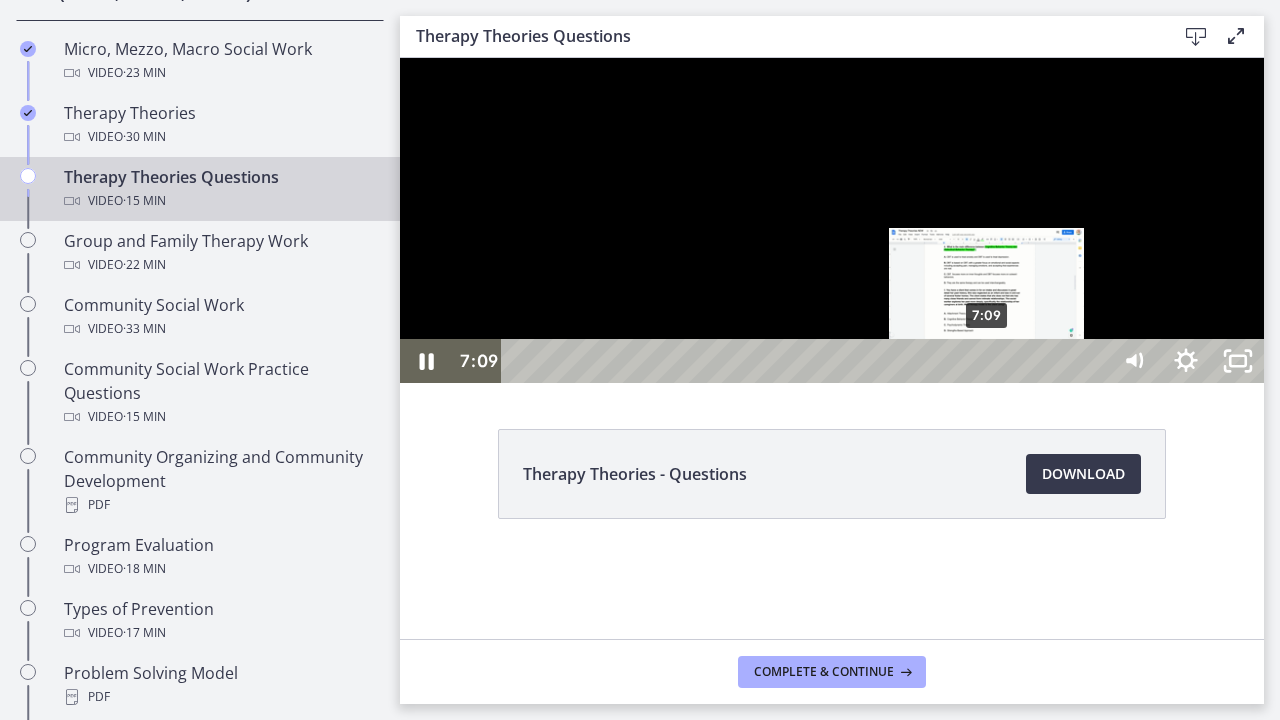 click on "7:09" at bounding box center (807, 361) 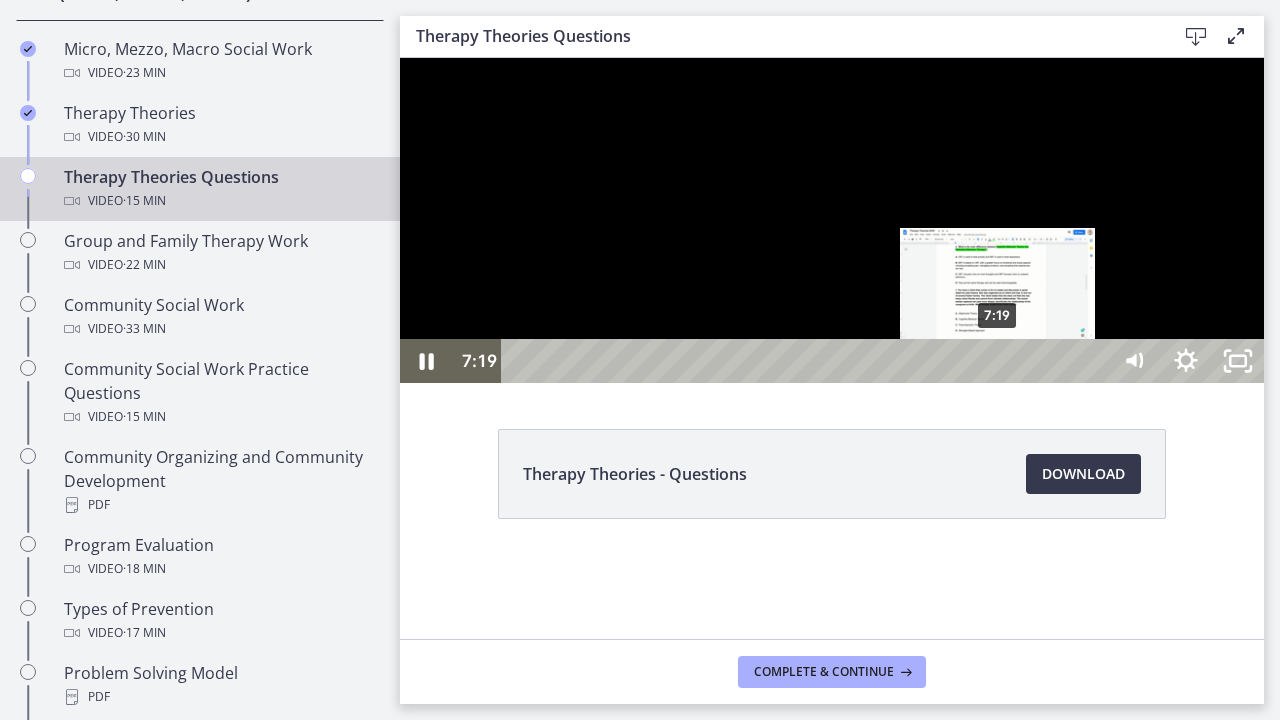 click on "7:19" at bounding box center [807, 361] 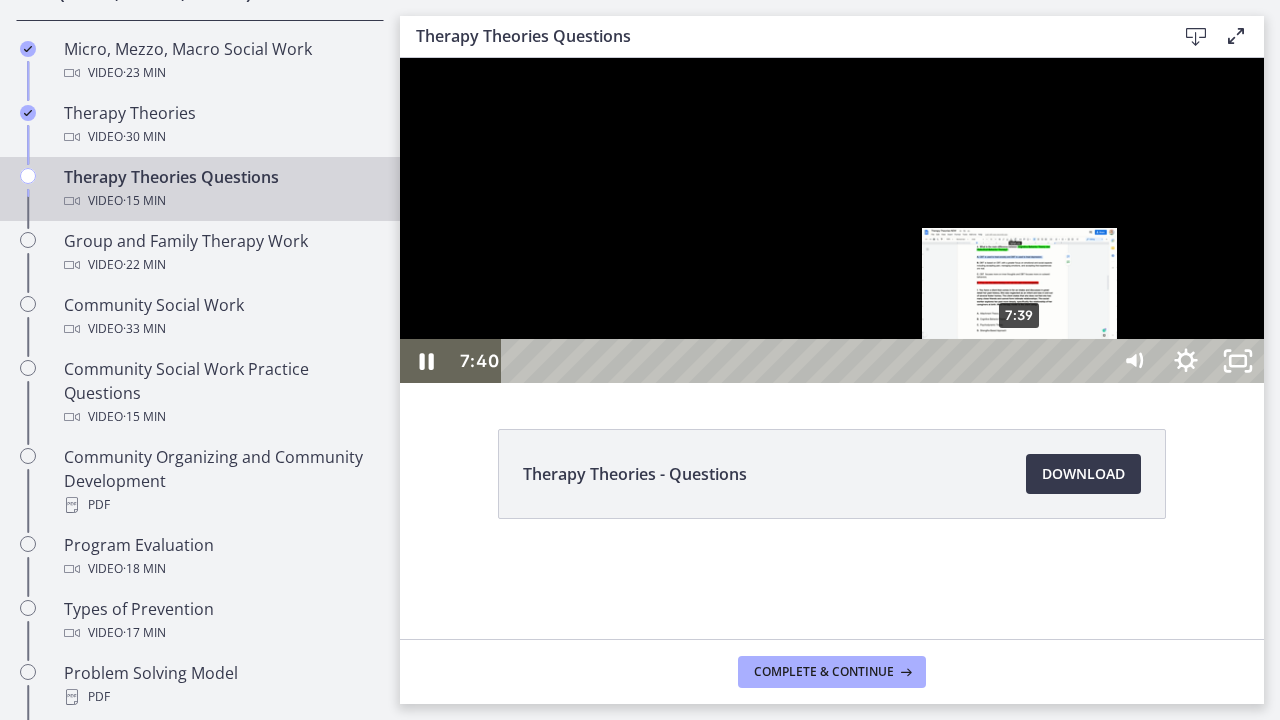 click on "7:39" at bounding box center (807, 361) 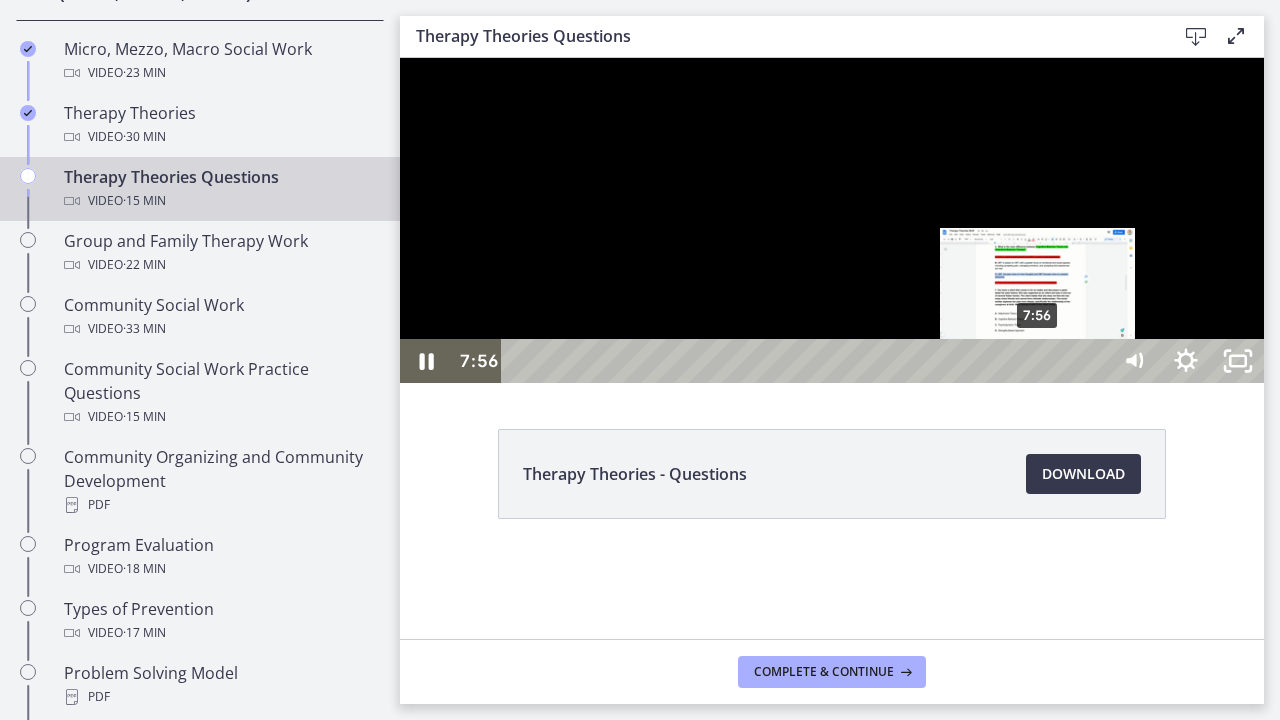 click on "7:56" at bounding box center [807, 361] 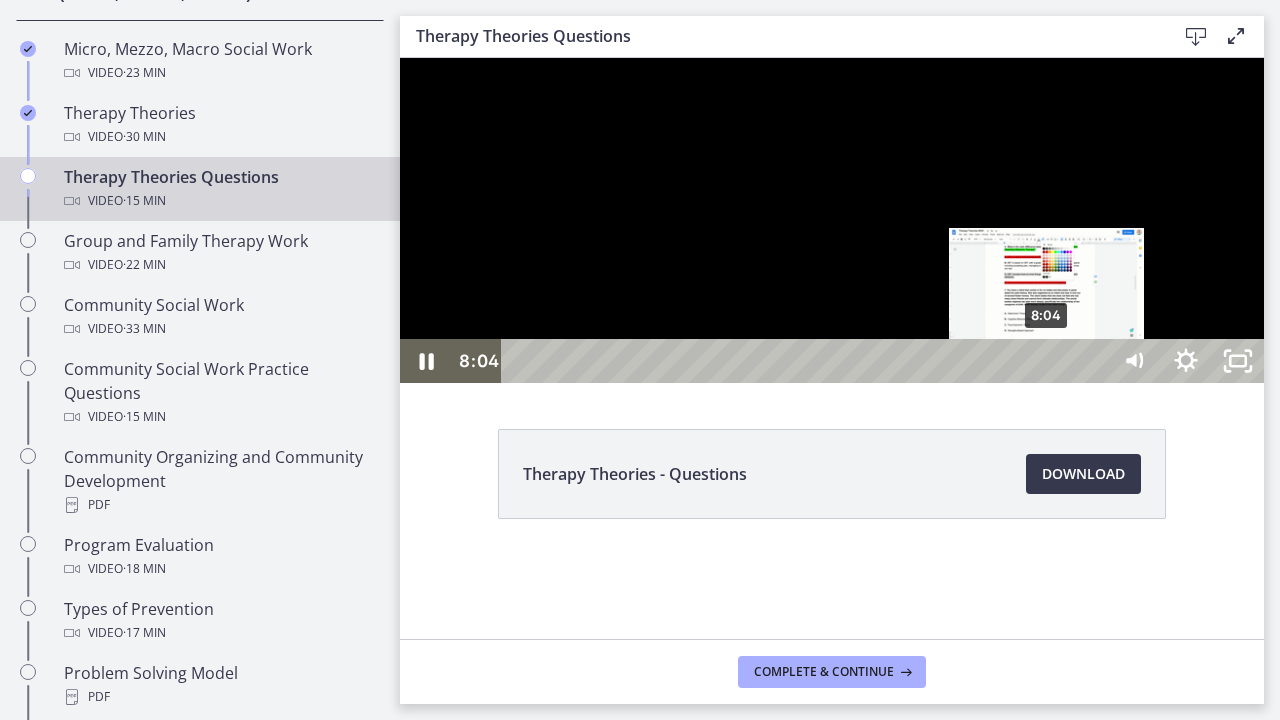 click on "8:04" at bounding box center (807, 361) 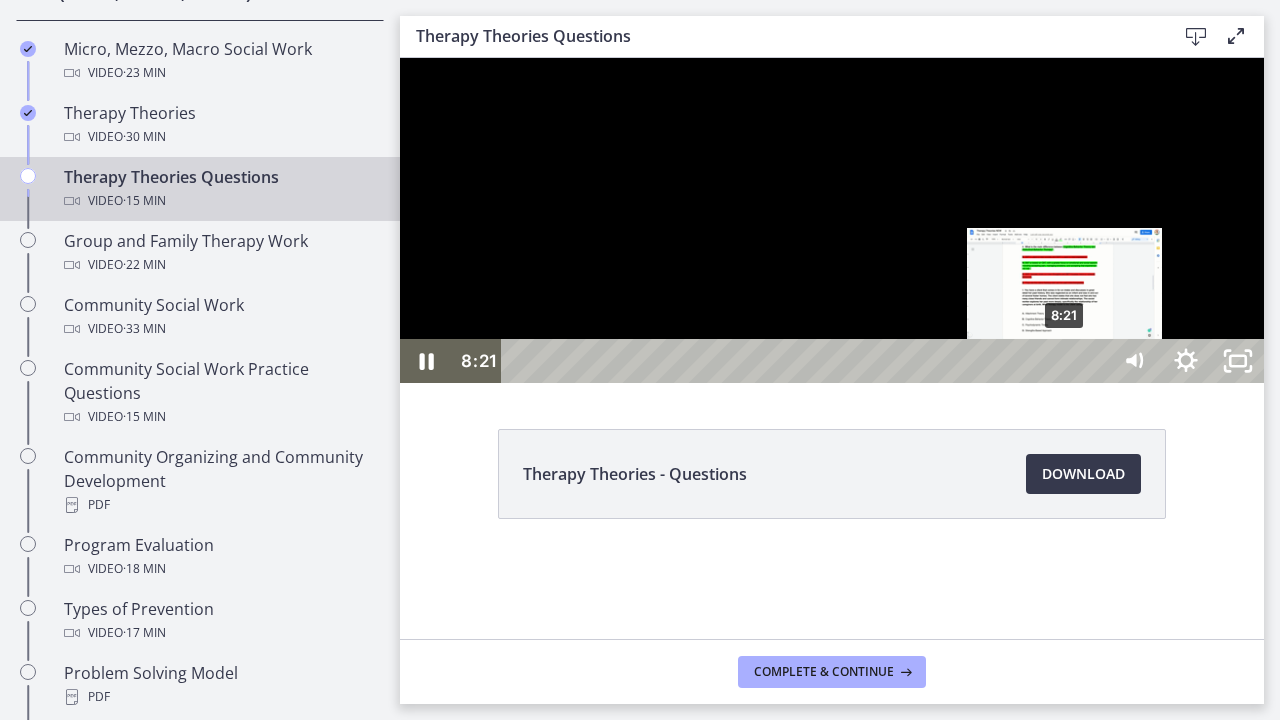 click on "8:21" at bounding box center [807, 361] 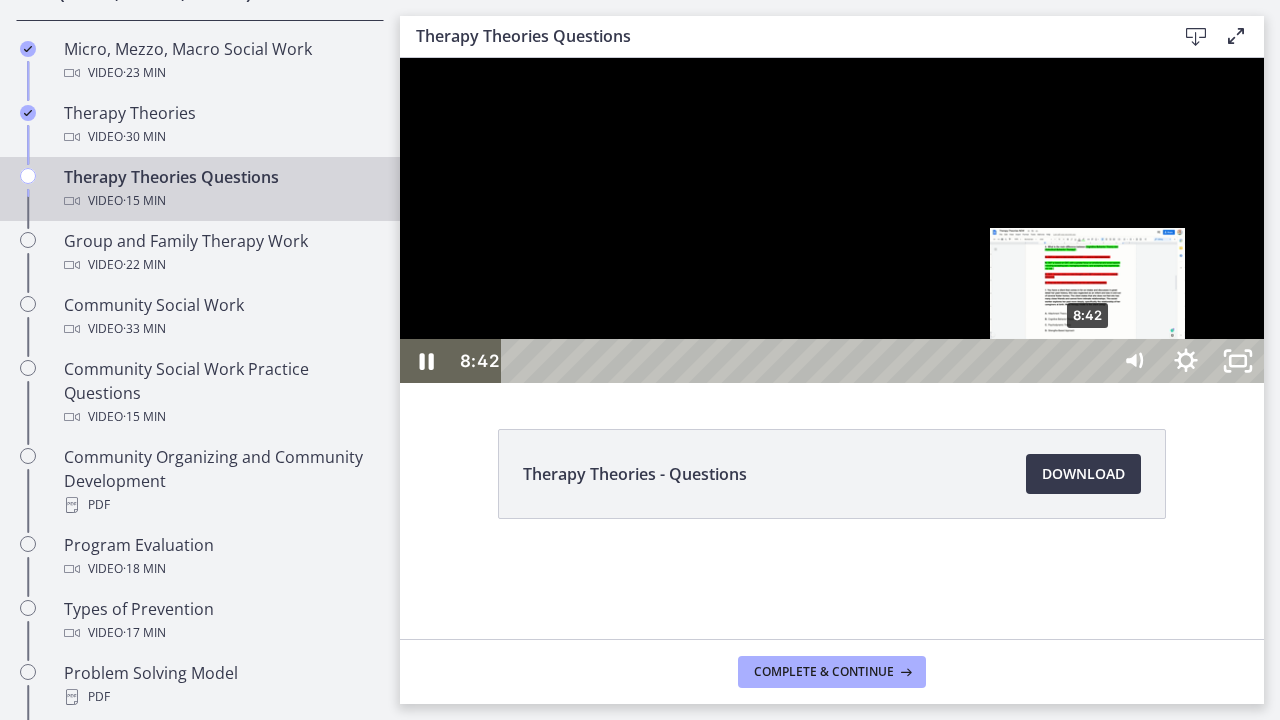 click on "8:42" at bounding box center (807, 361) 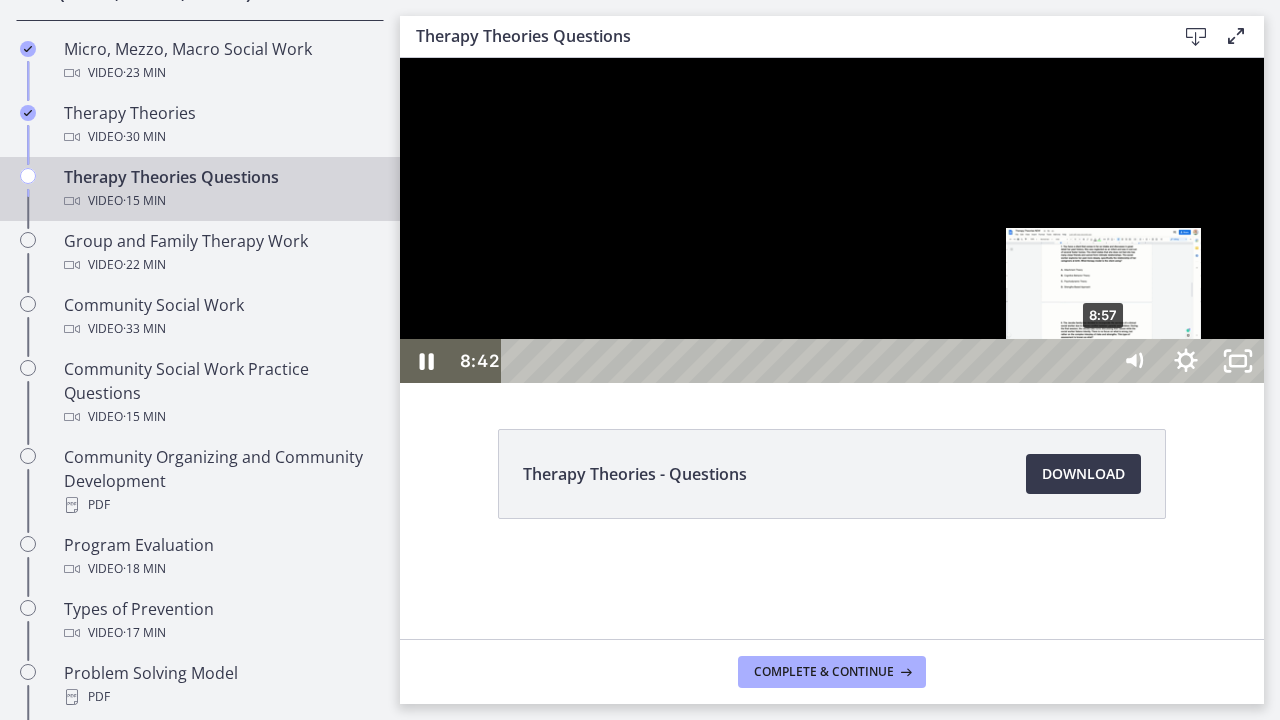click on "8:57" at bounding box center [807, 361] 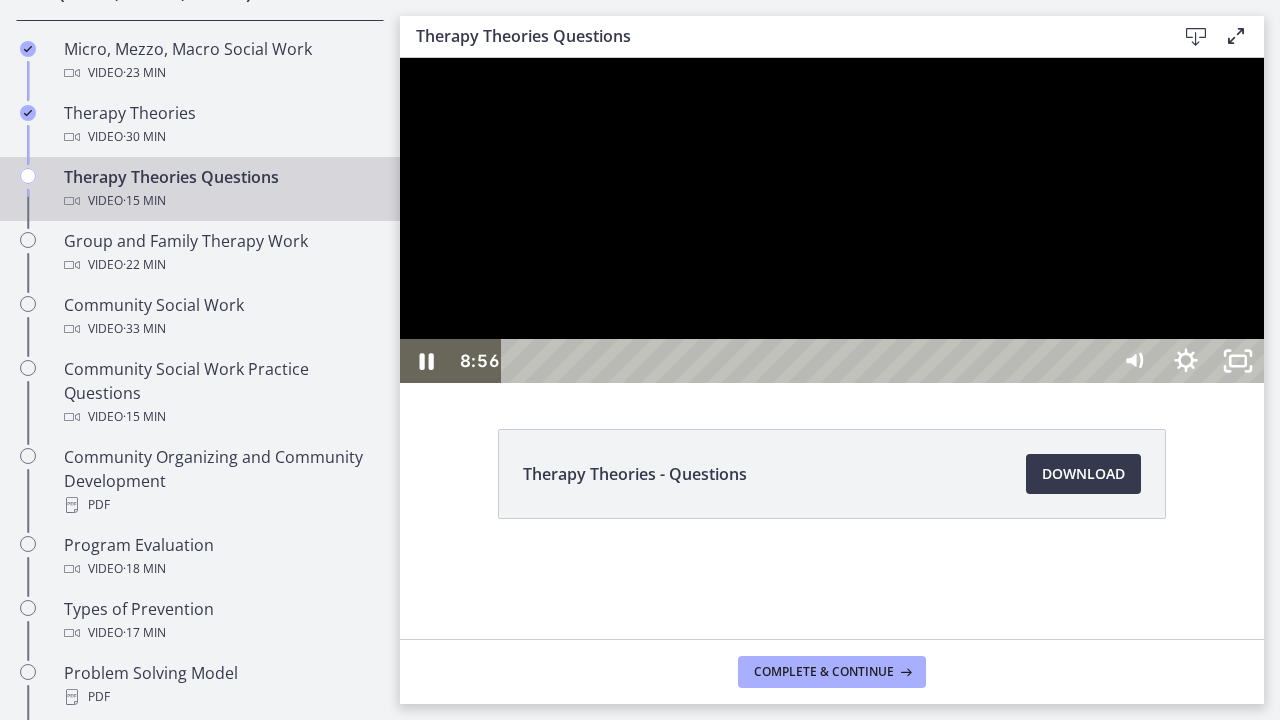 click at bounding box center (832, 220) 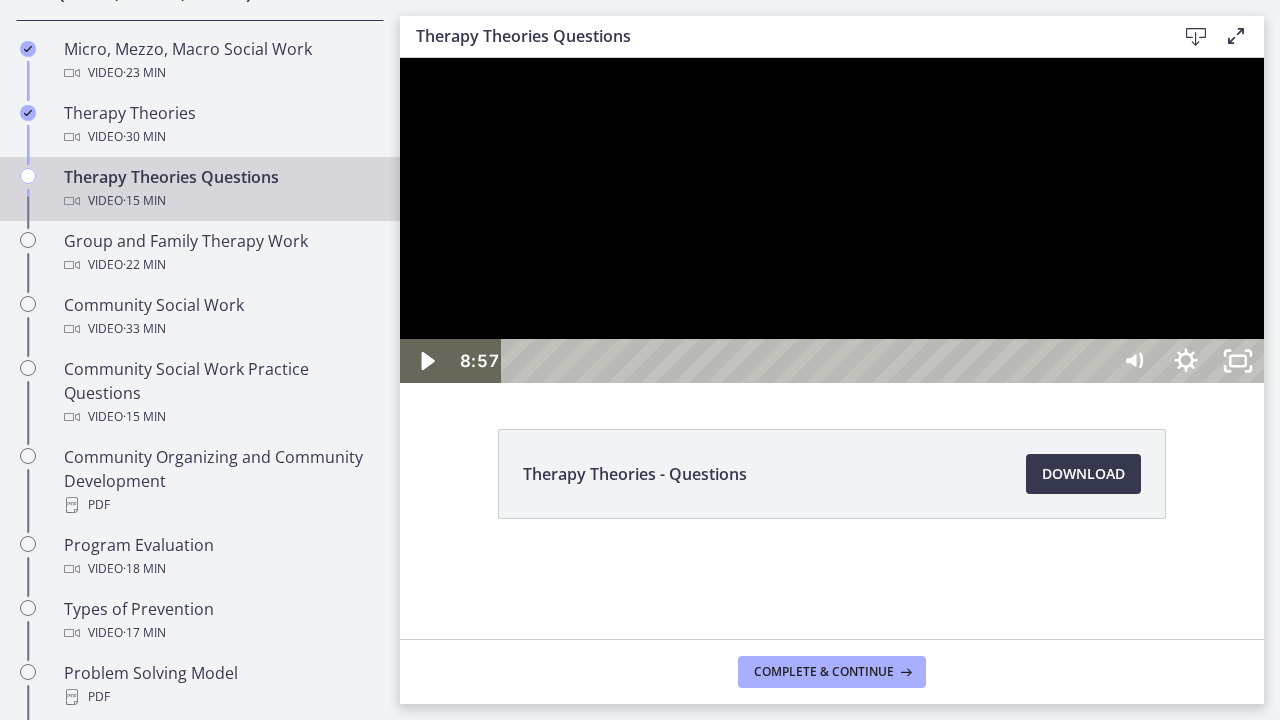 click at bounding box center (400, 58) 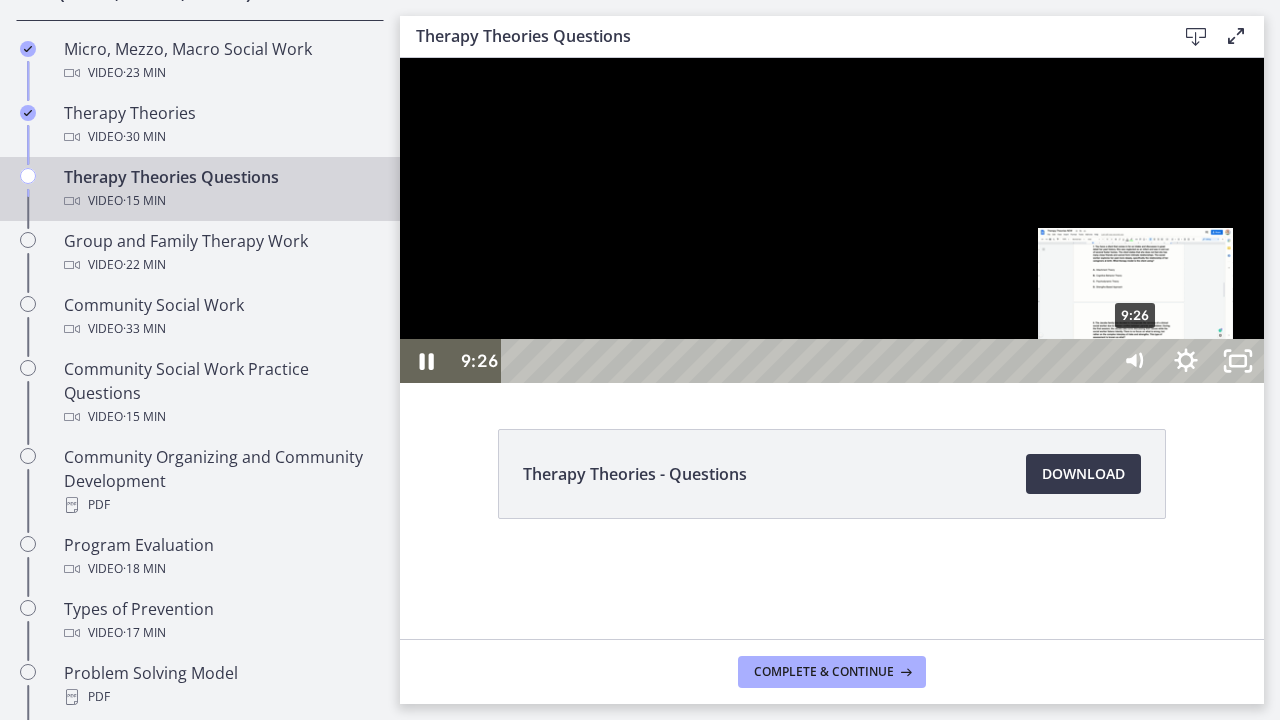 click on "9:26" at bounding box center [807, 361] 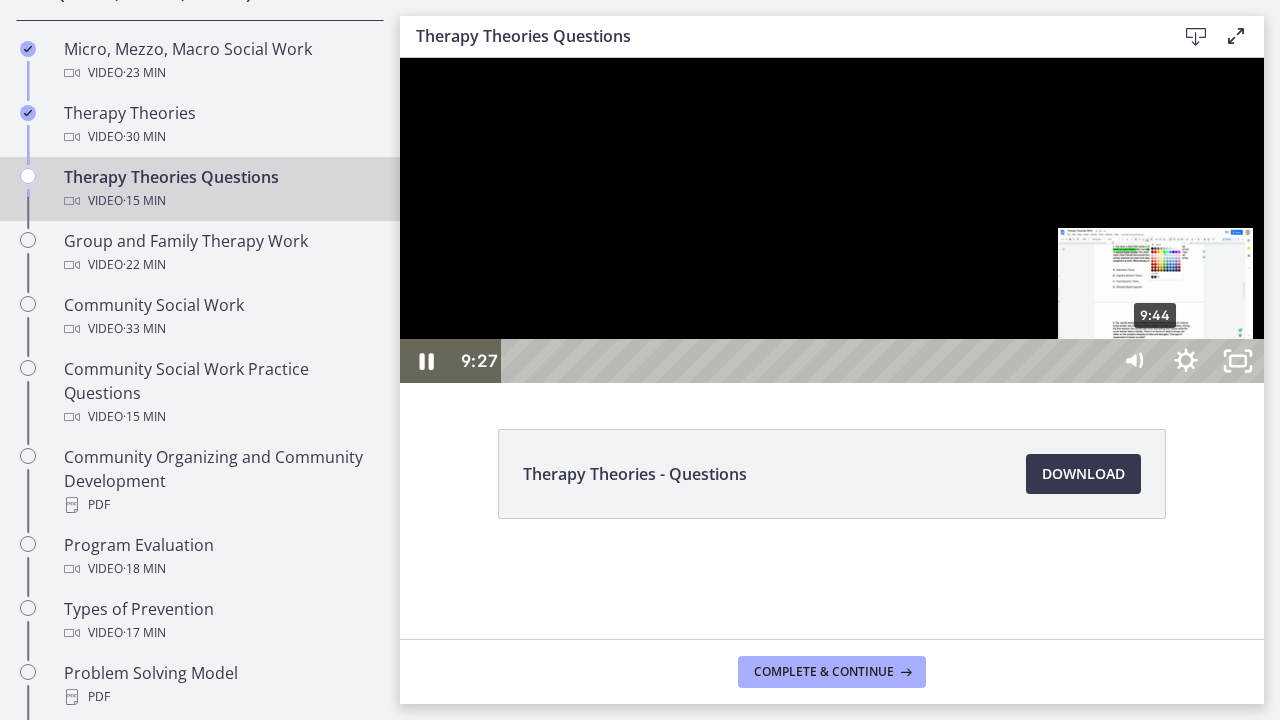 click on "9:44" at bounding box center [807, 361] 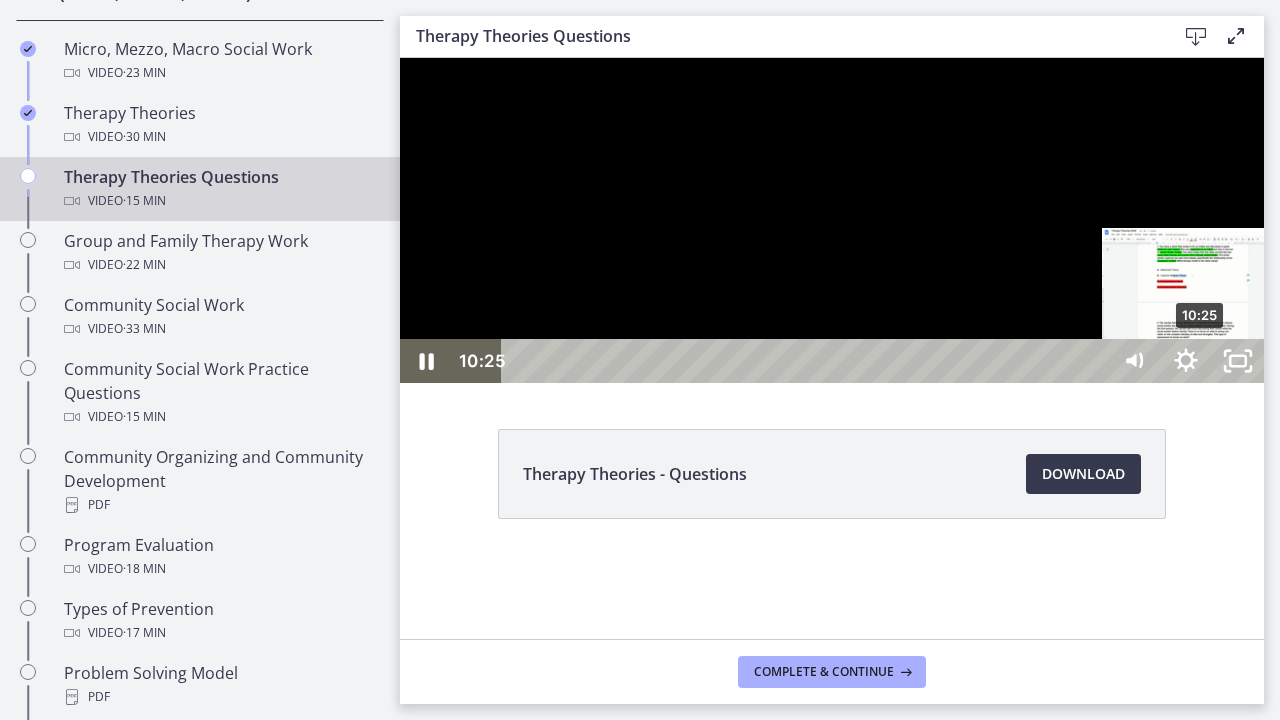 click on "10:25" at bounding box center [807, 361] 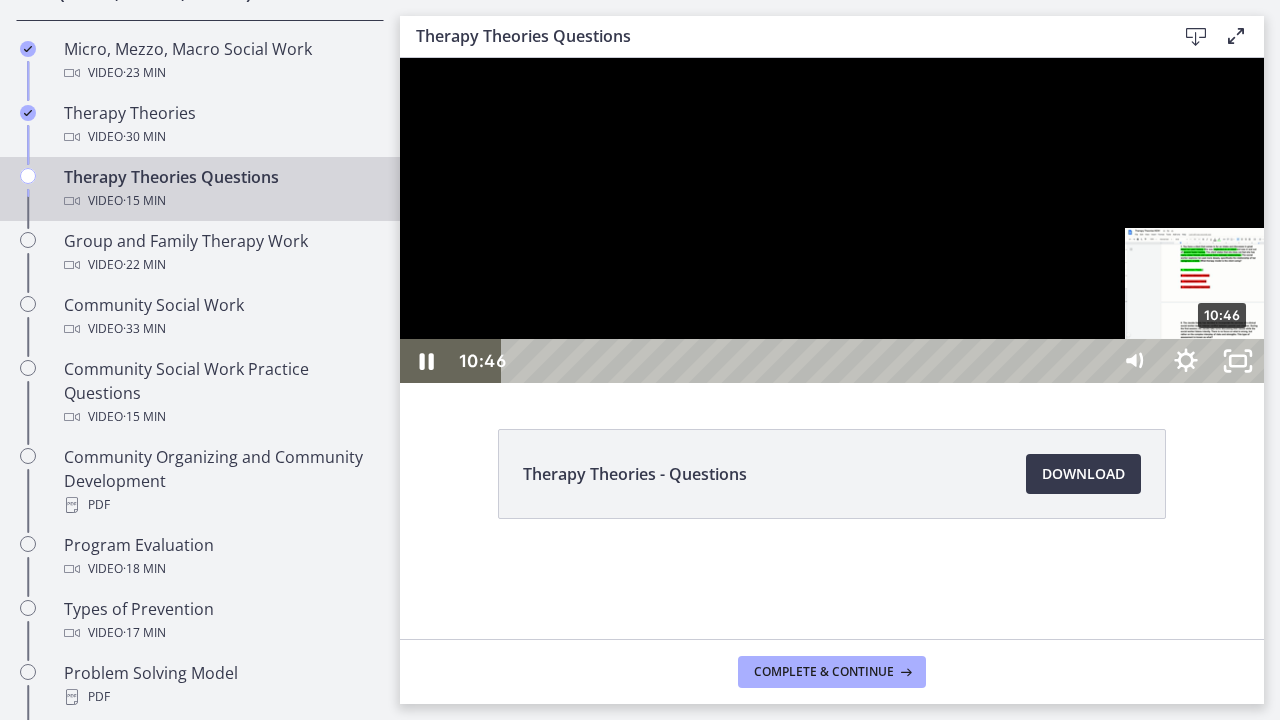 click on "10:46" at bounding box center [807, 361] 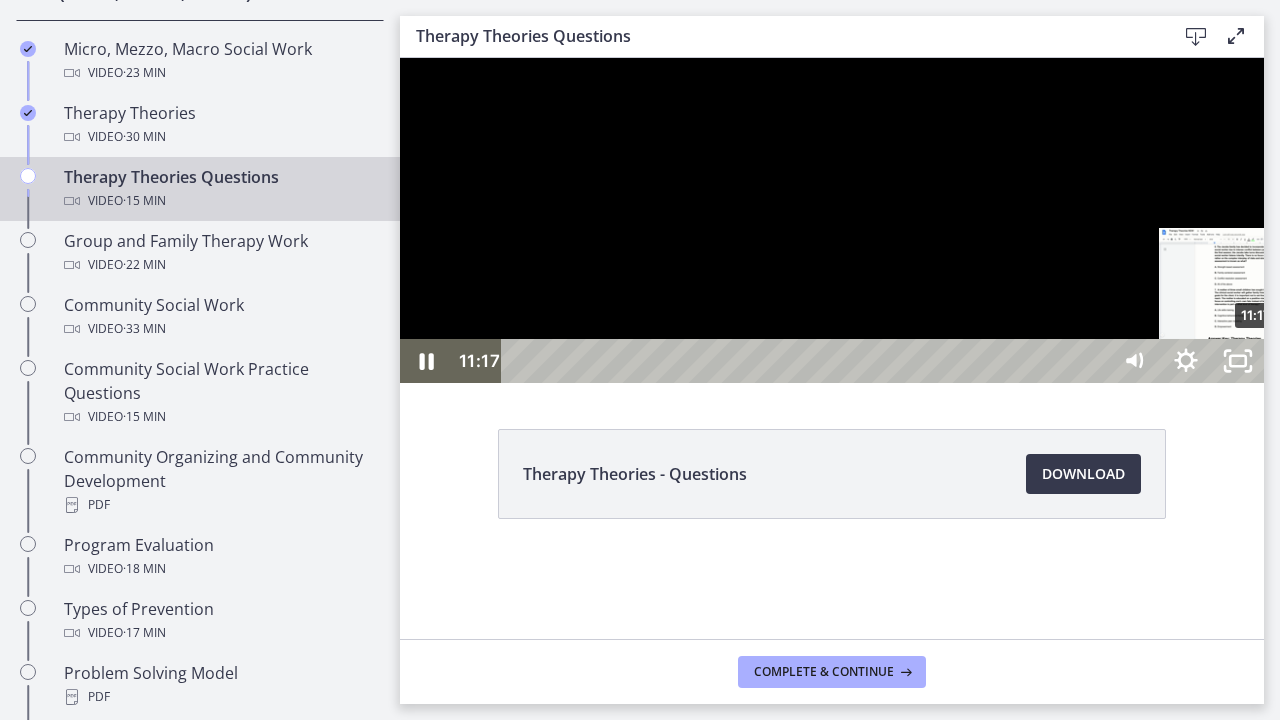 click on "11:17" at bounding box center (807, 361) 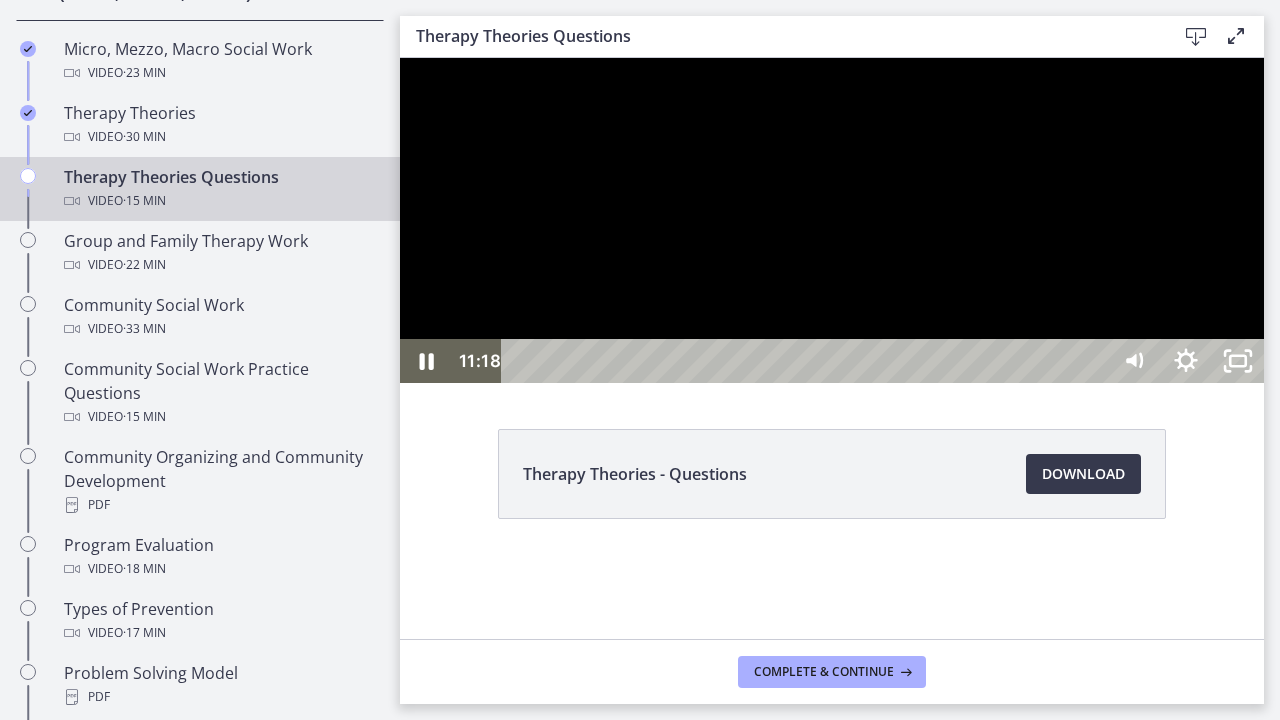click at bounding box center [832, 220] 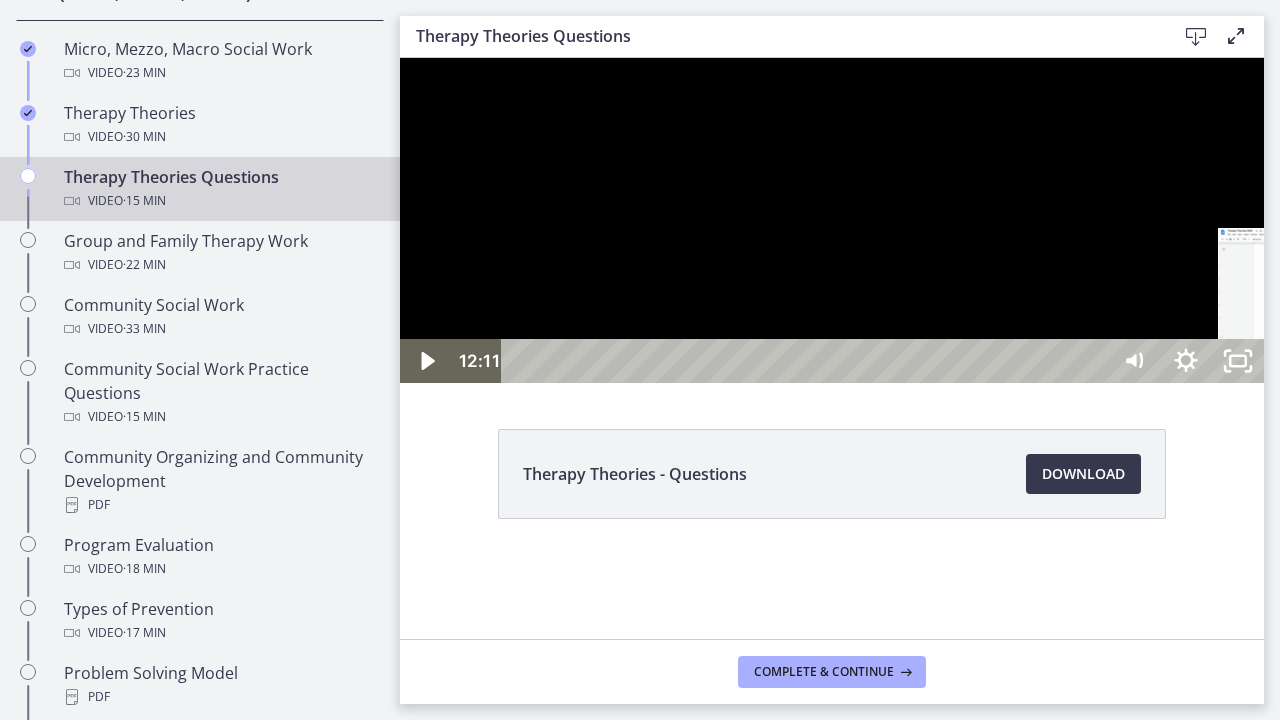 click on "12:11" at bounding box center (807, 361) 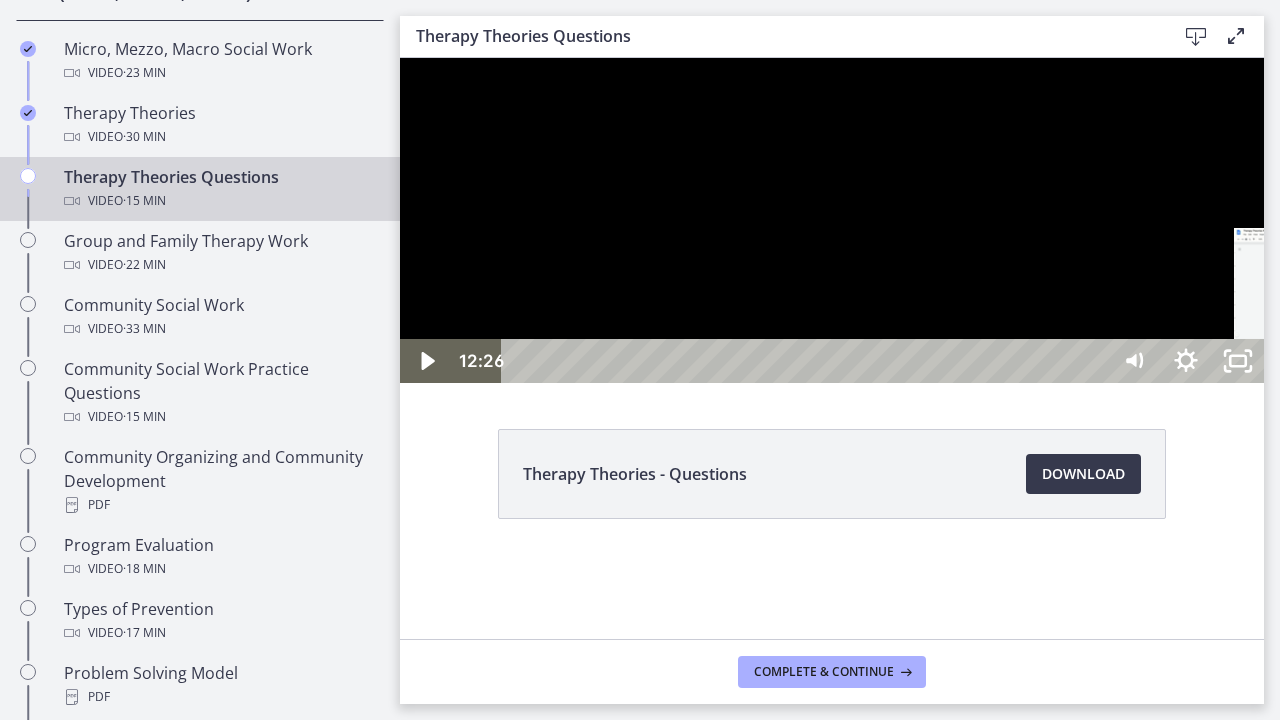 click on "12:26" at bounding box center (807, 361) 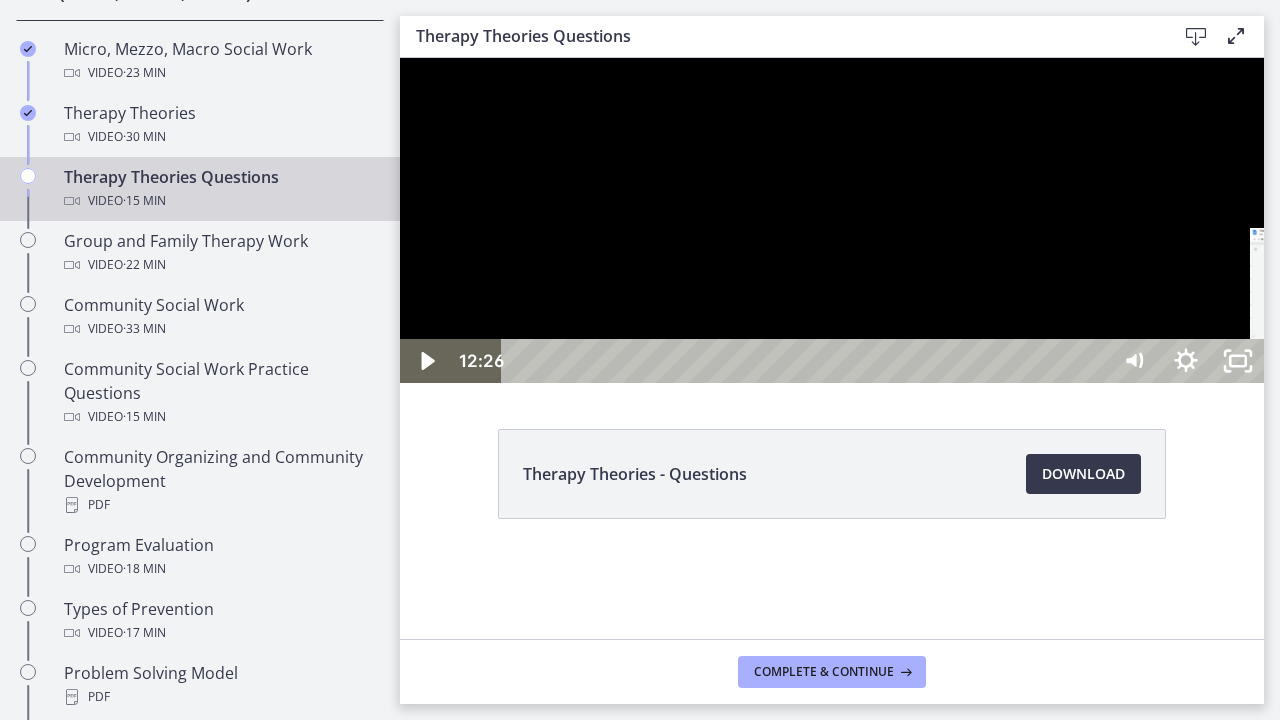 click on "12:40" at bounding box center (807, 361) 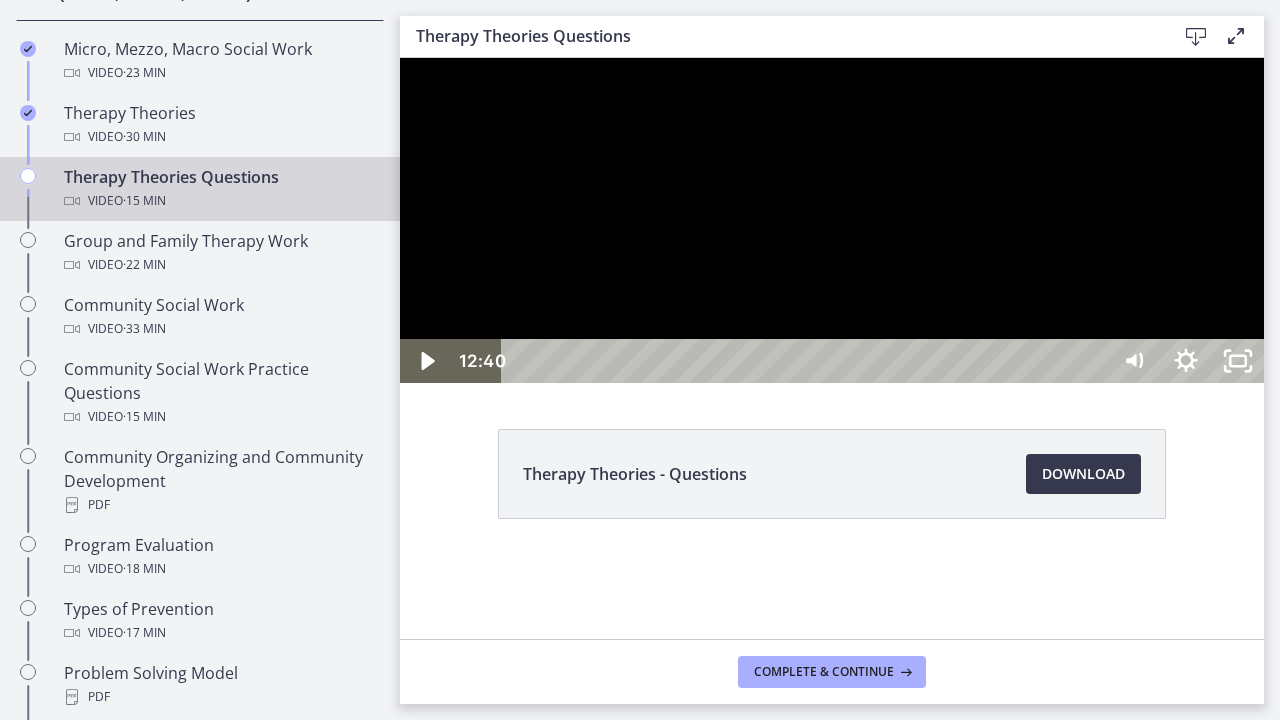 click at bounding box center (832, 220) 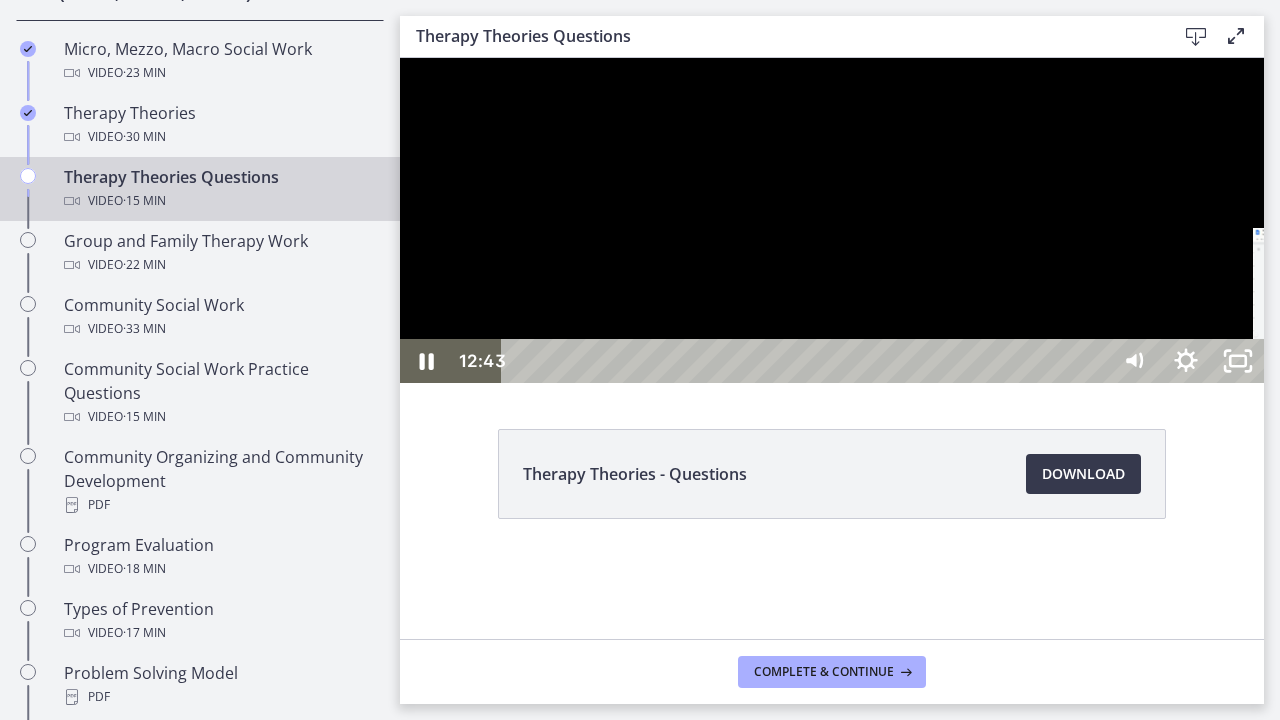 click on "12:43" at bounding box center [807, 361] 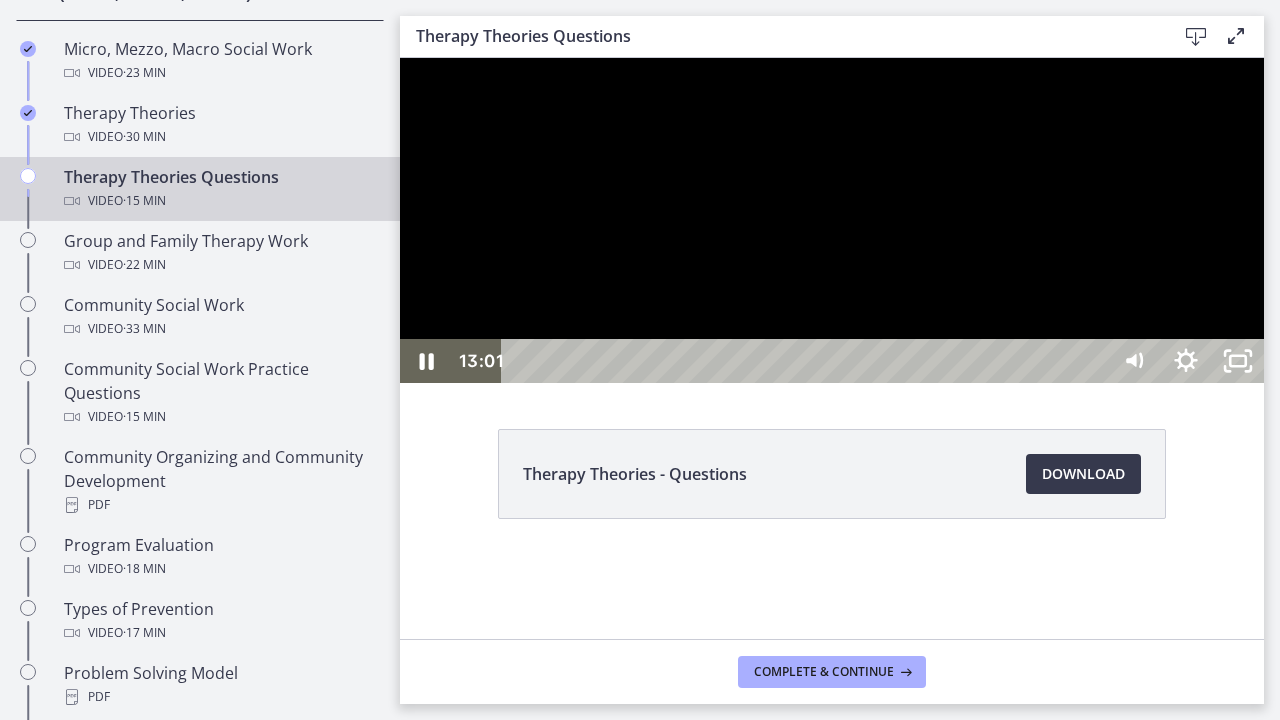 click at bounding box center [832, 220] 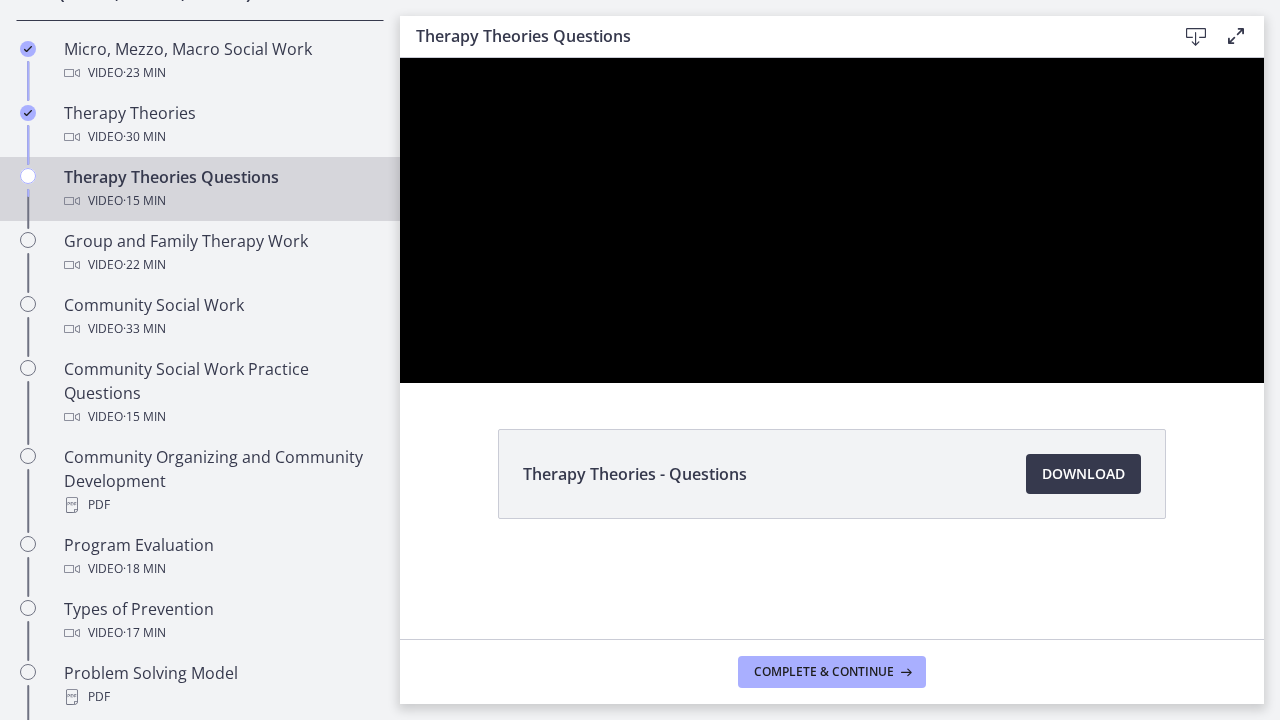 click at bounding box center (400, 58) 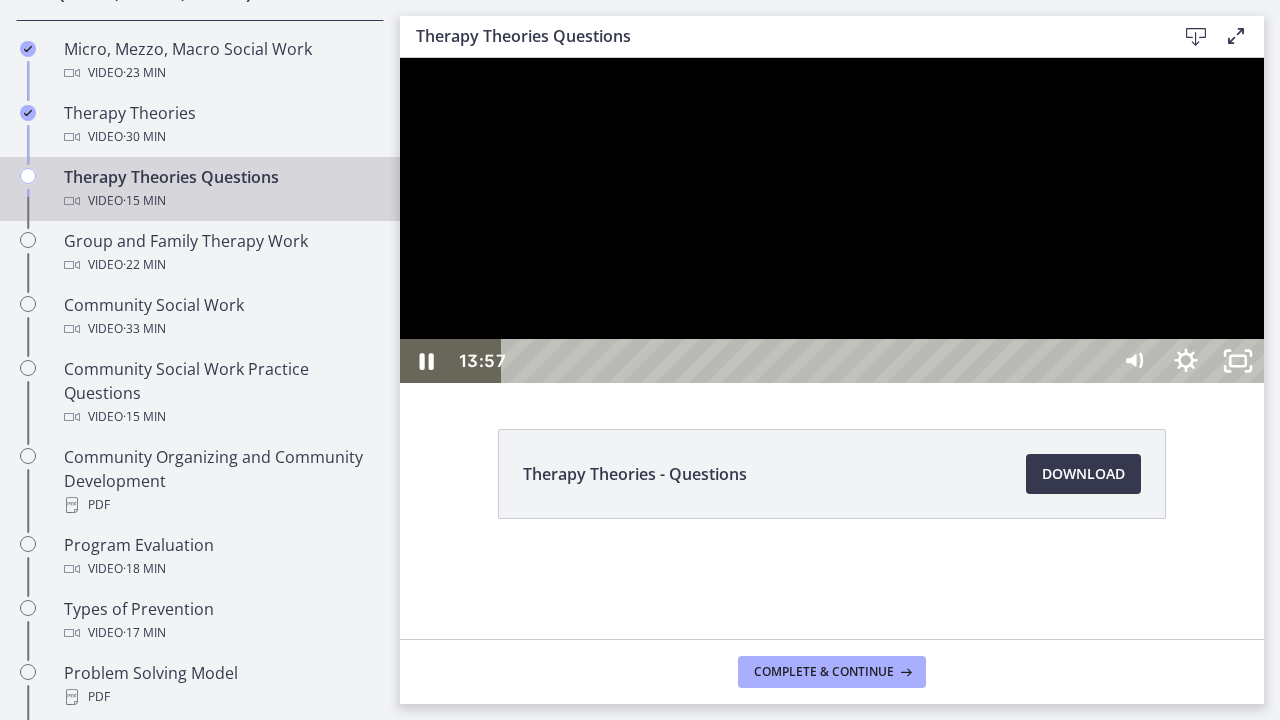click on "14:34" at bounding box center [807, 361] 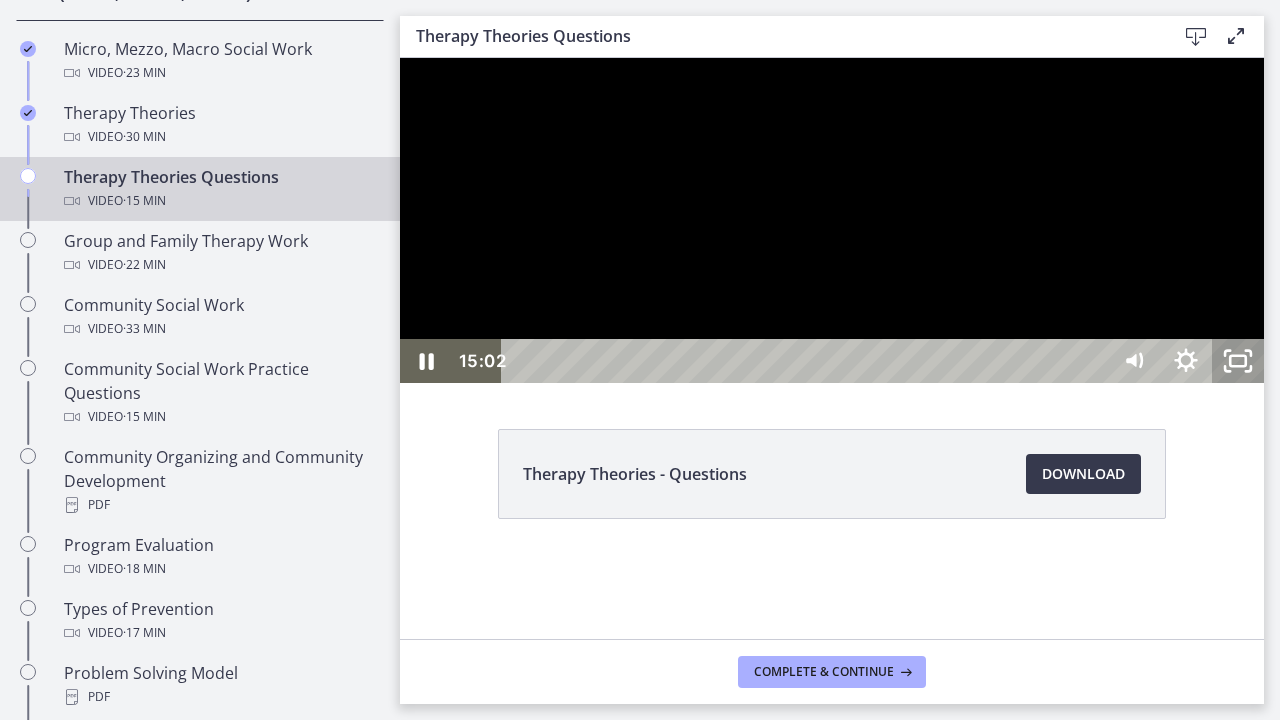 click 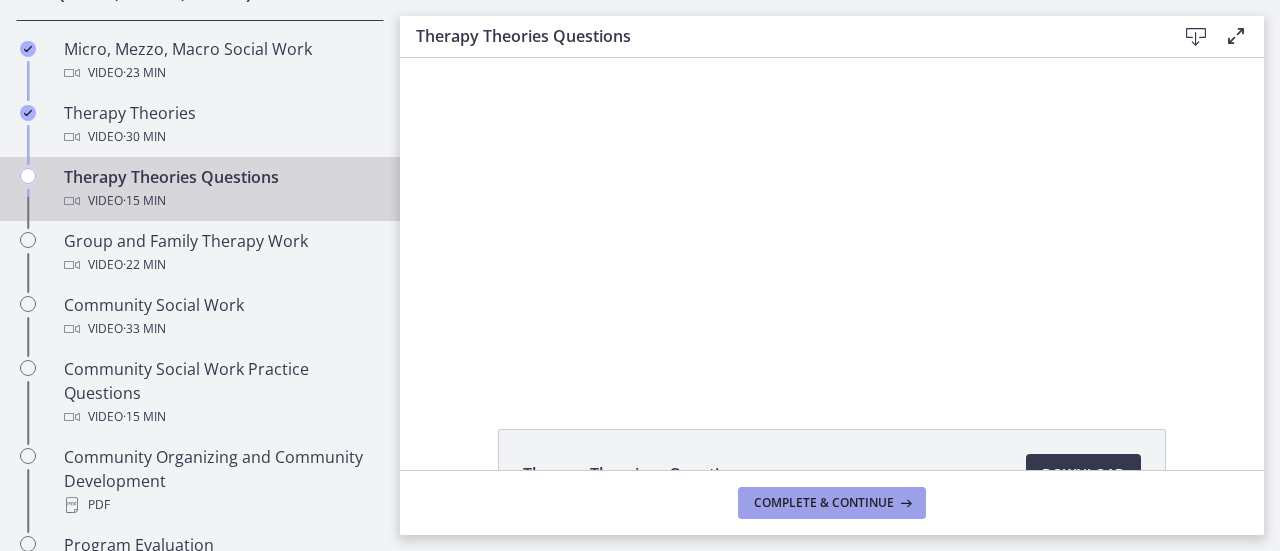 click on "Complete & continue" at bounding box center (832, 503) 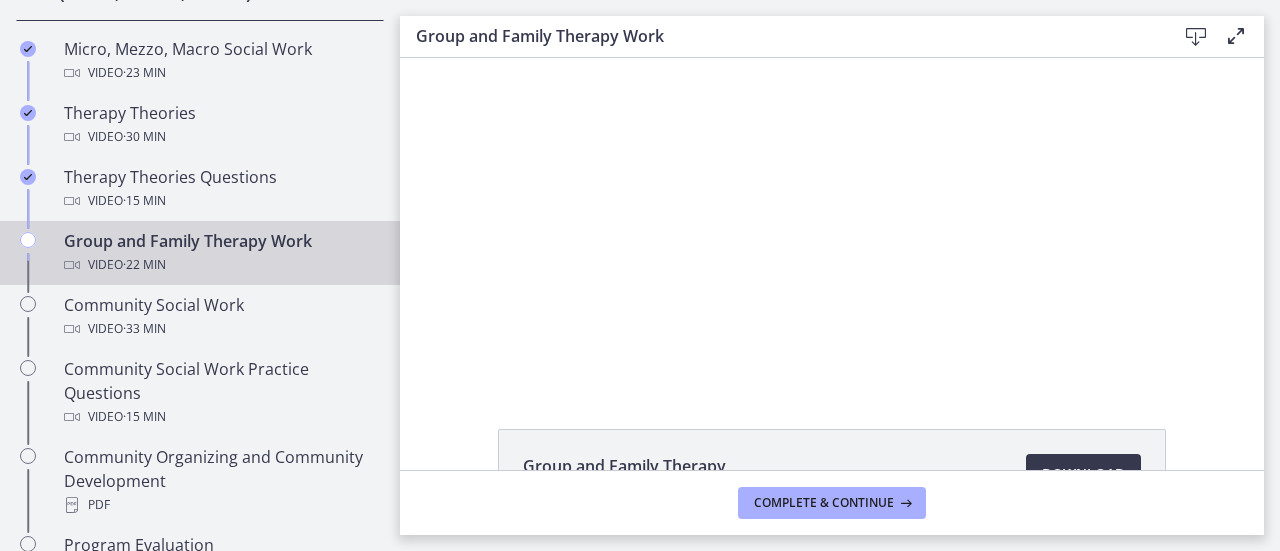 scroll, scrollTop: 0, scrollLeft: 0, axis: both 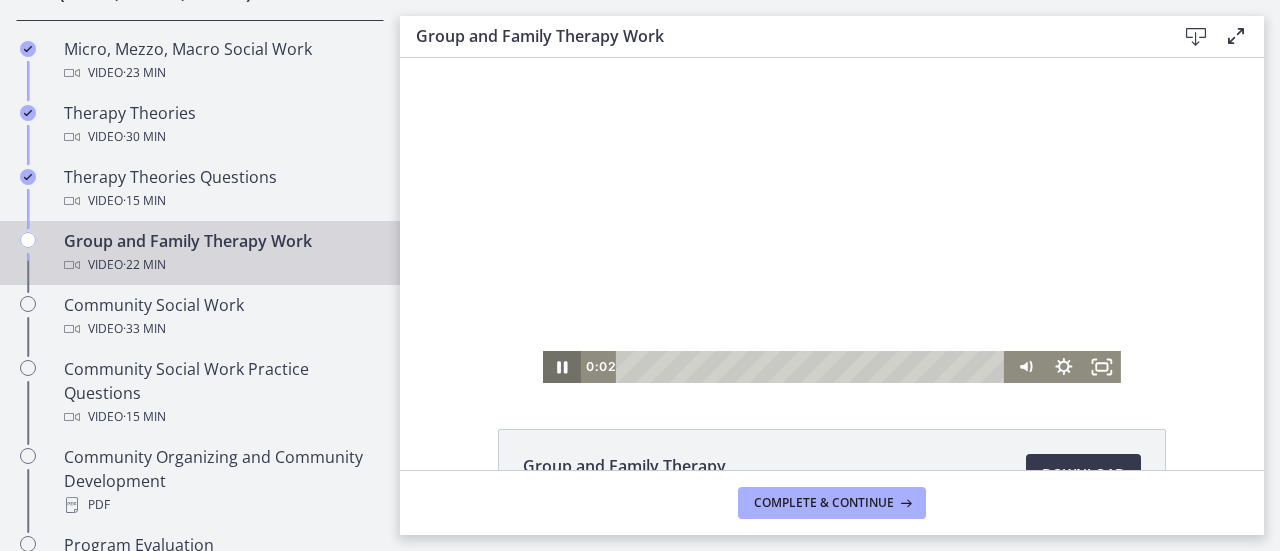 click 